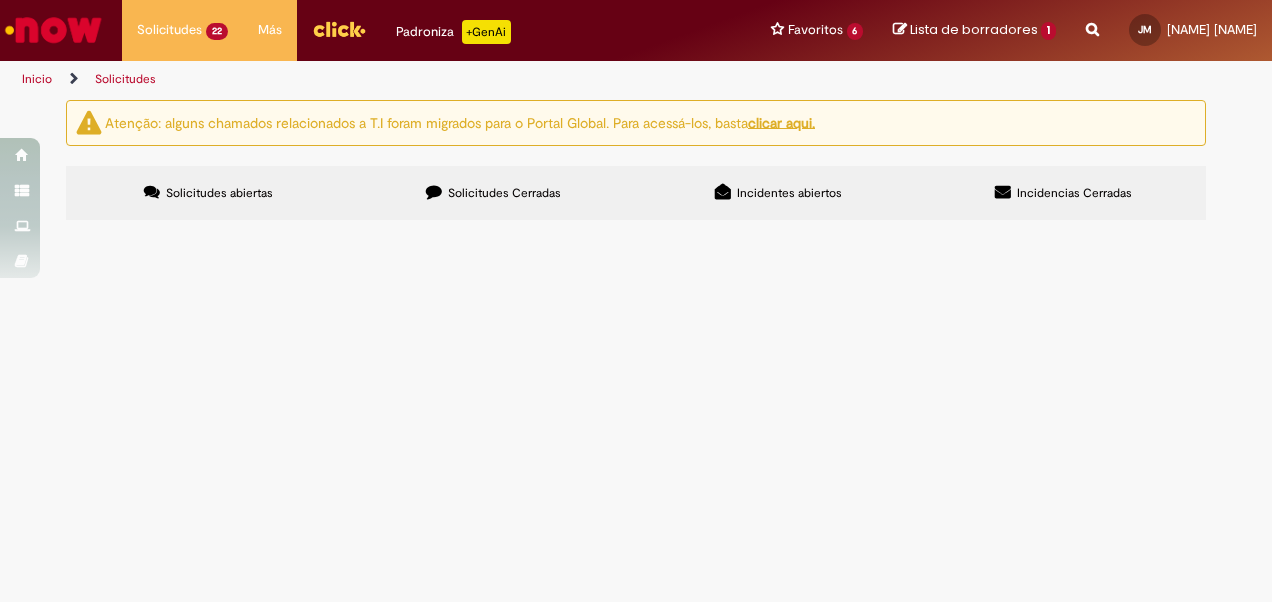 scroll, scrollTop: 0, scrollLeft: 0, axis: both 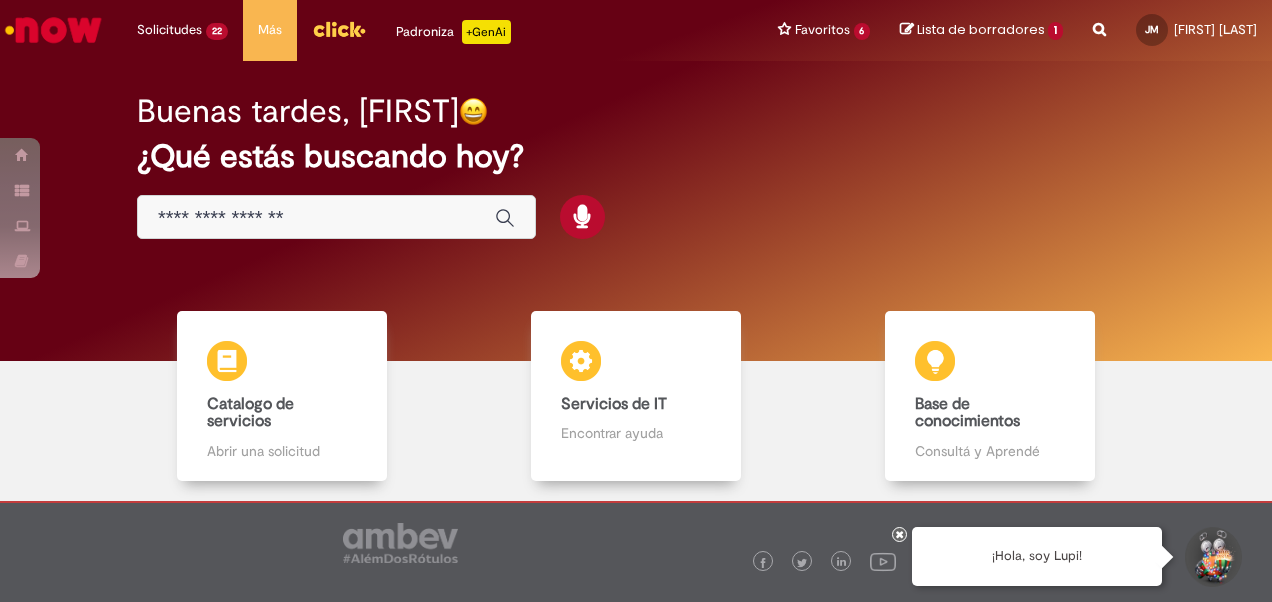 click at bounding box center [316, 218] 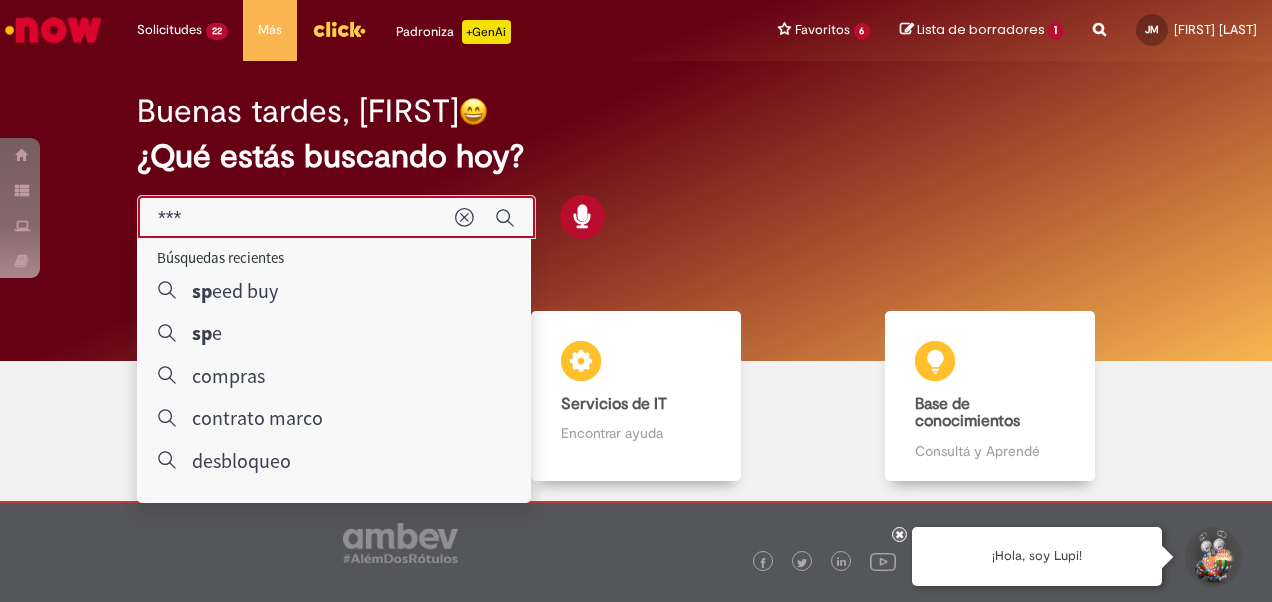 type on "****" 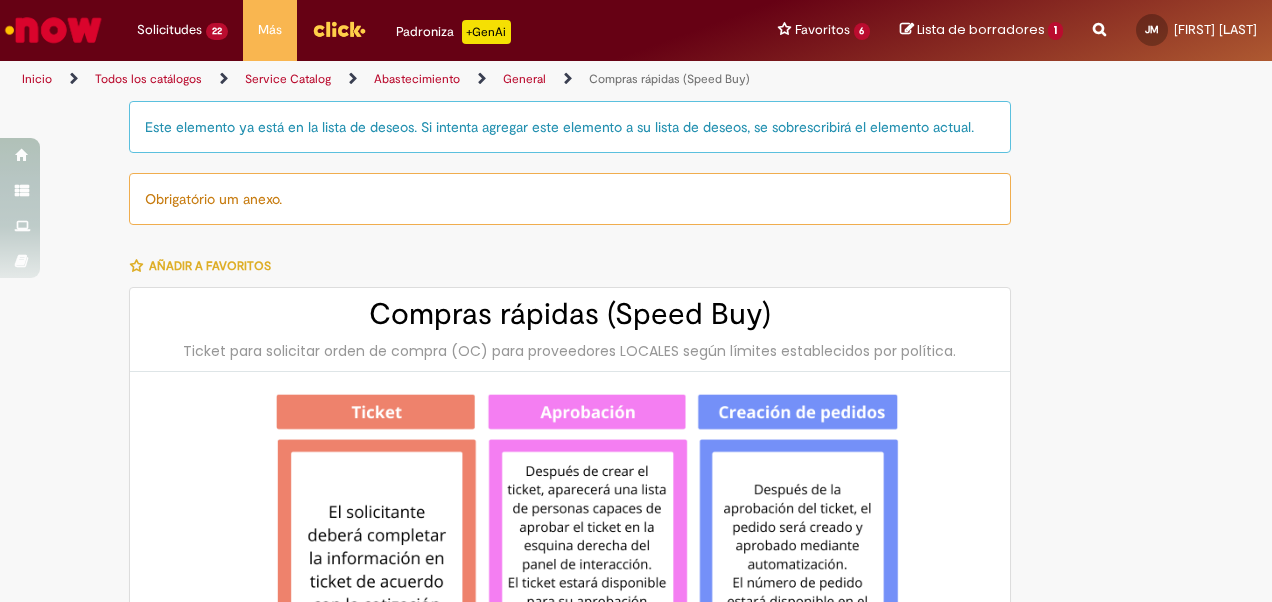 type on "********" 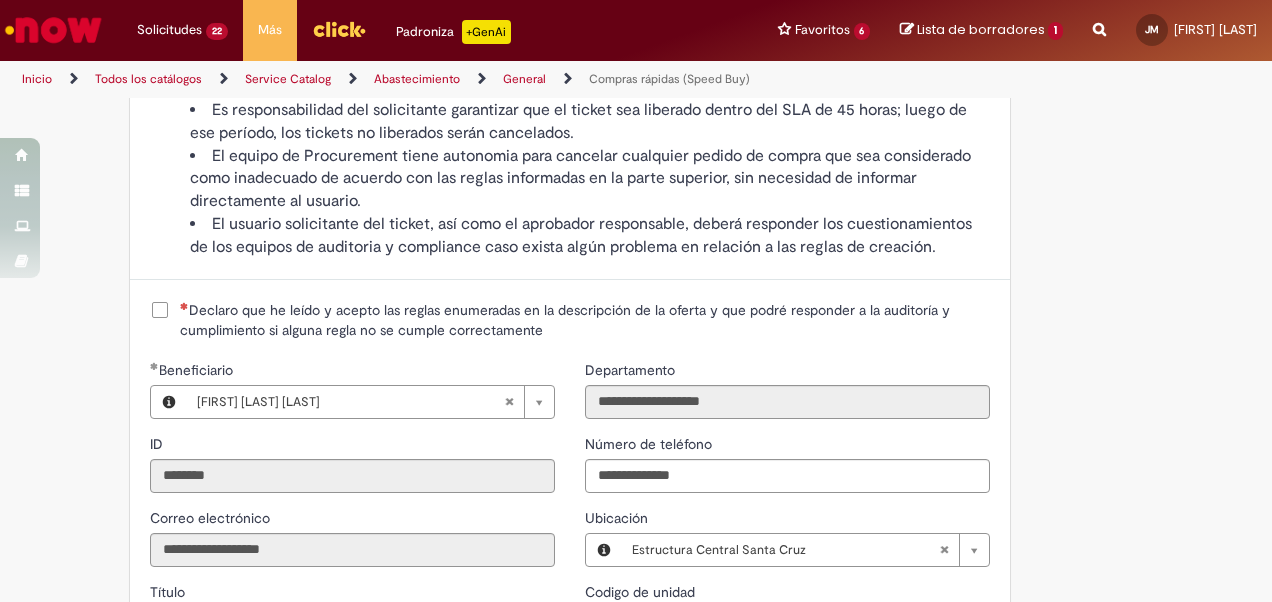 scroll, scrollTop: 2034, scrollLeft: 0, axis: vertical 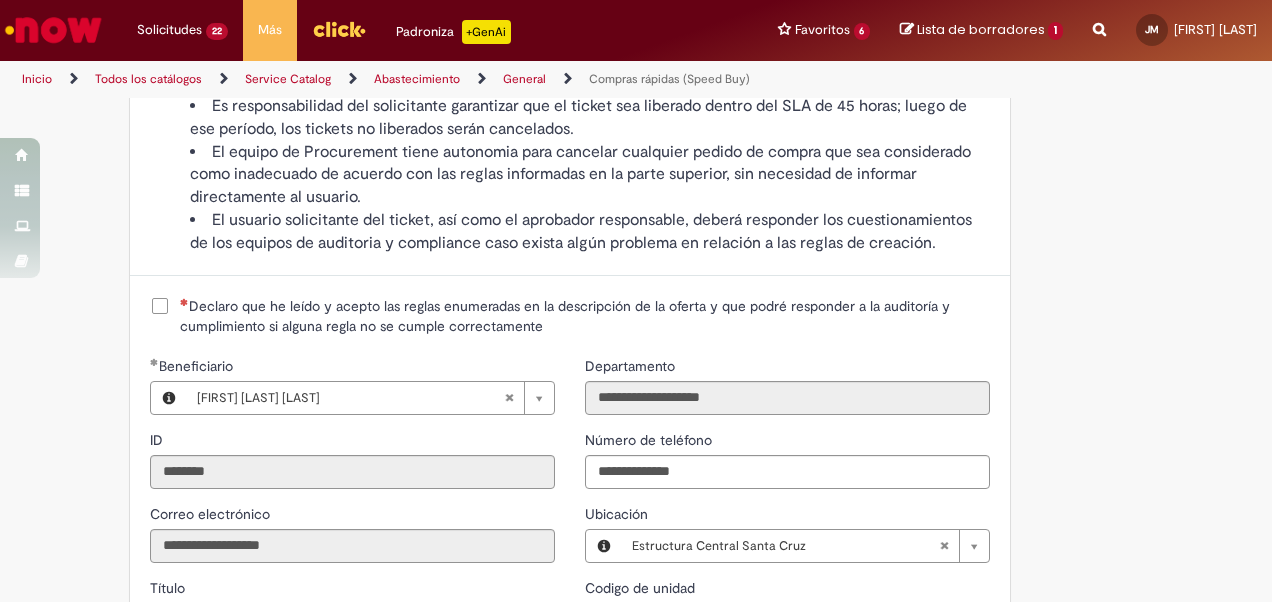 click on "Declaro que he leído y acepto las reglas enumeradas en la descripción de la oferta y que podré responder a la auditoría y cumplimiento si alguna regla no se cumple correctamente" at bounding box center [585, 316] 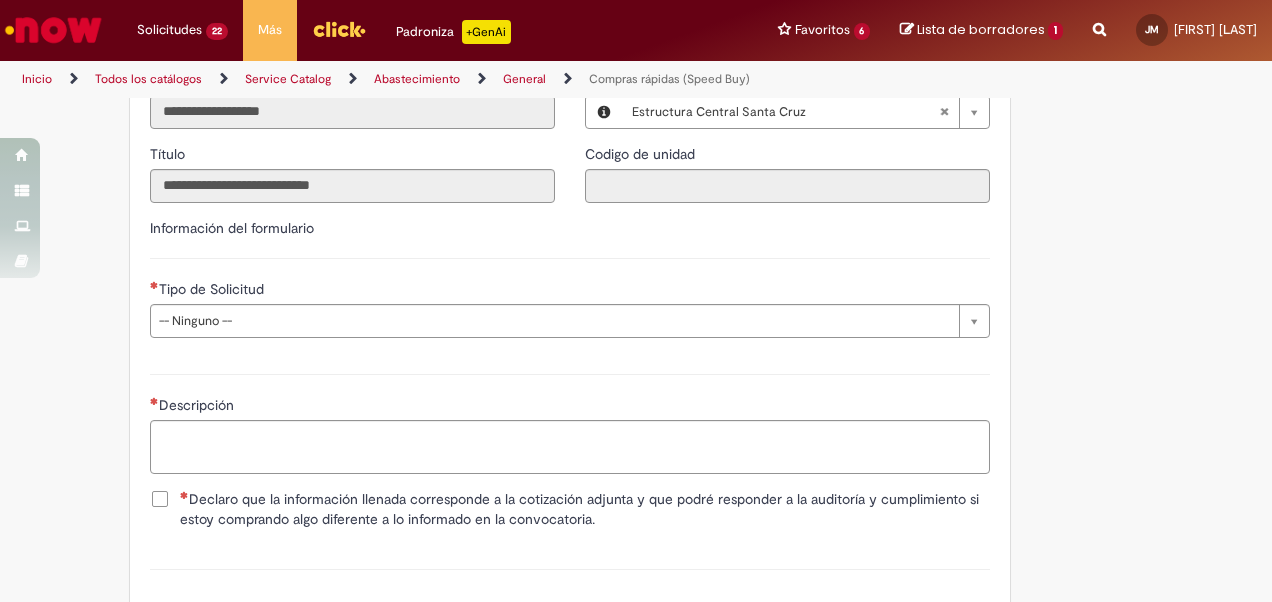 scroll, scrollTop: 2472, scrollLeft: 0, axis: vertical 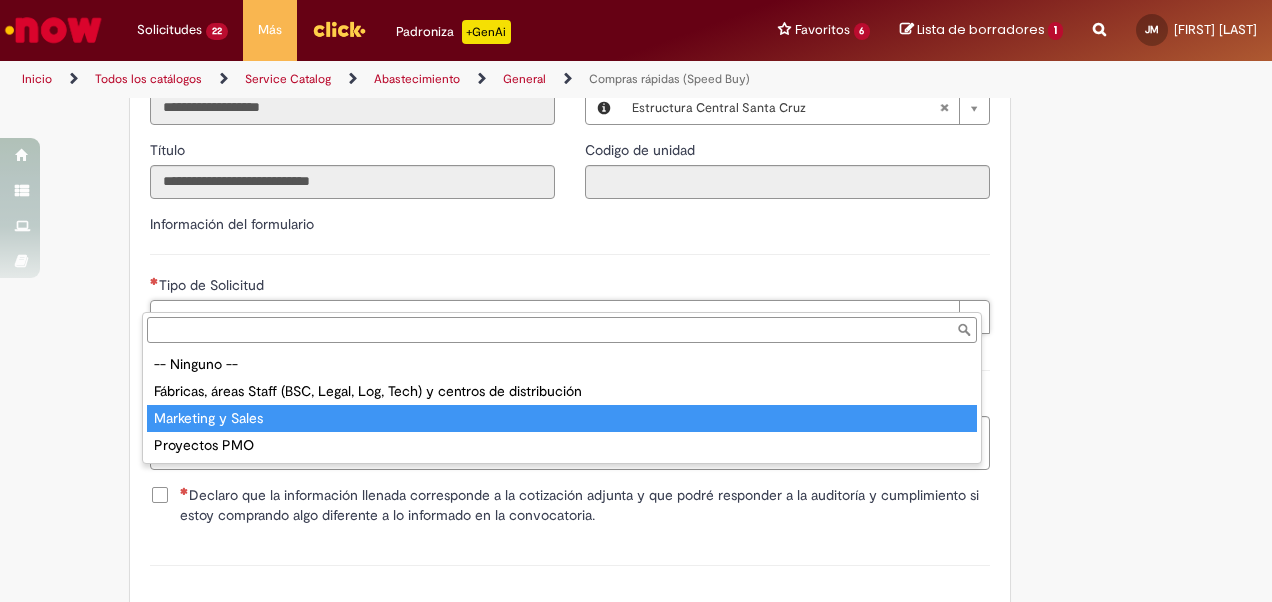 type on "**********" 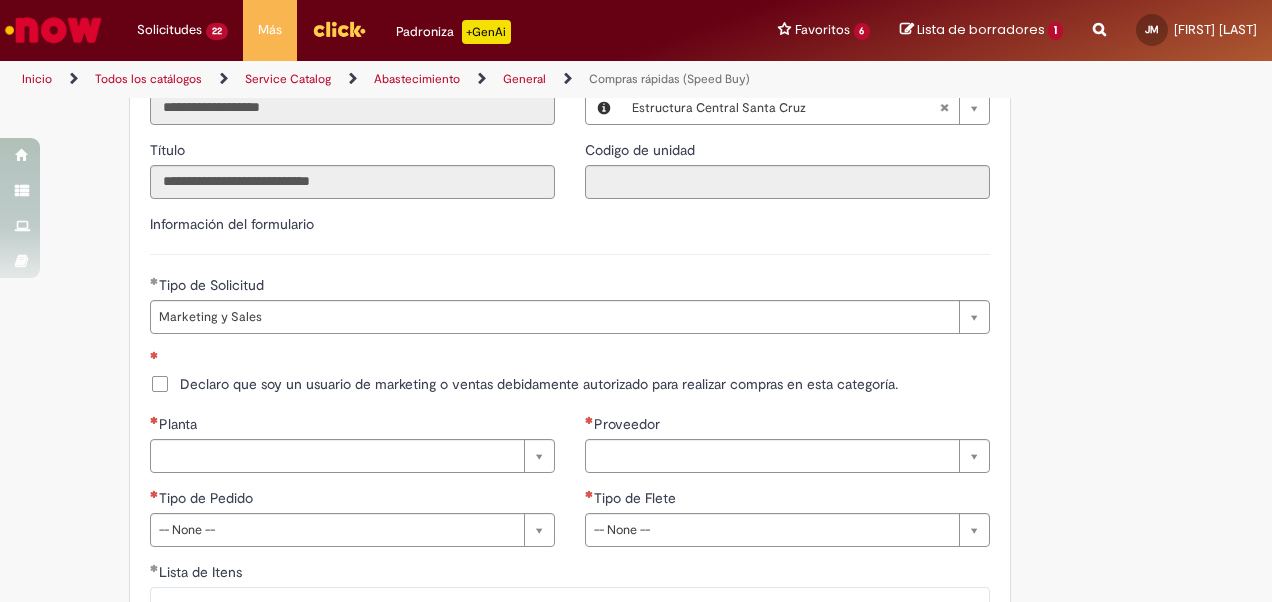click on "Declaro que soy un usuario de marketing o ventas debidamente autorizado para realizar compras en esta categoría." at bounding box center [539, 384] 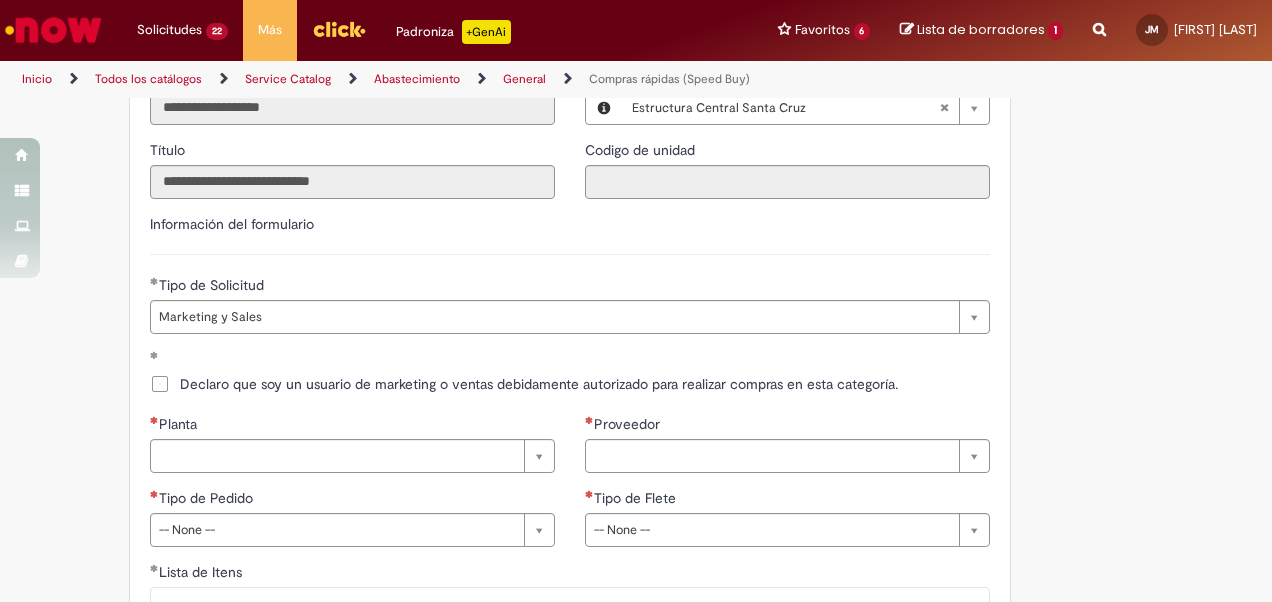 click on "**********" at bounding box center (352, 488) 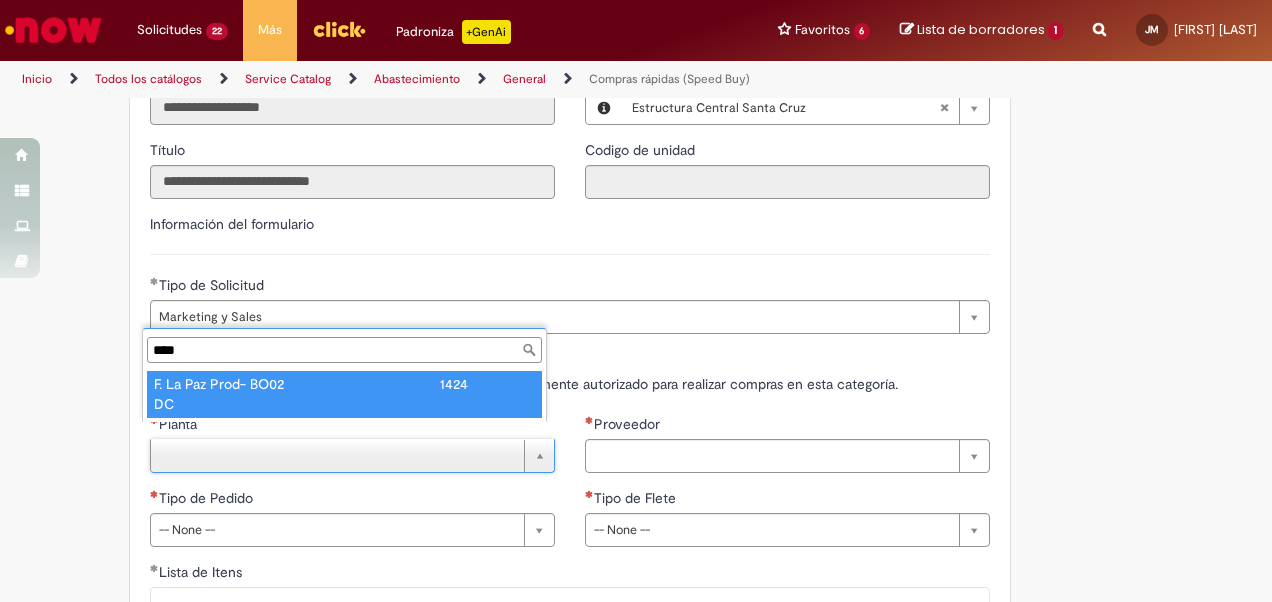 type on "****" 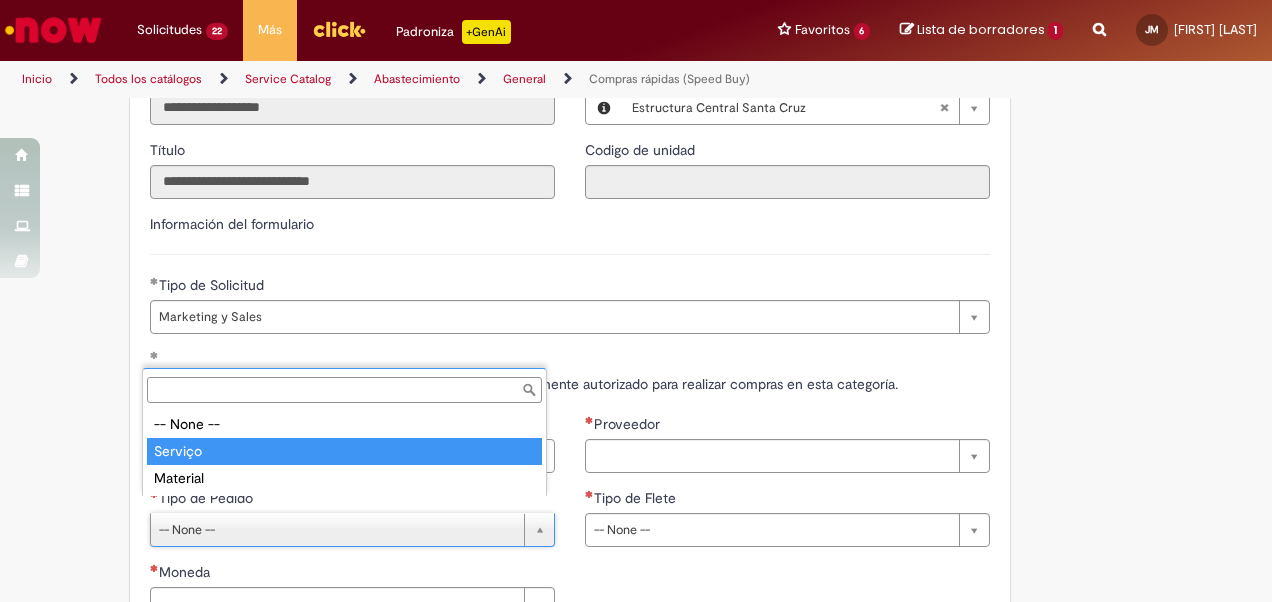 type on "*******" 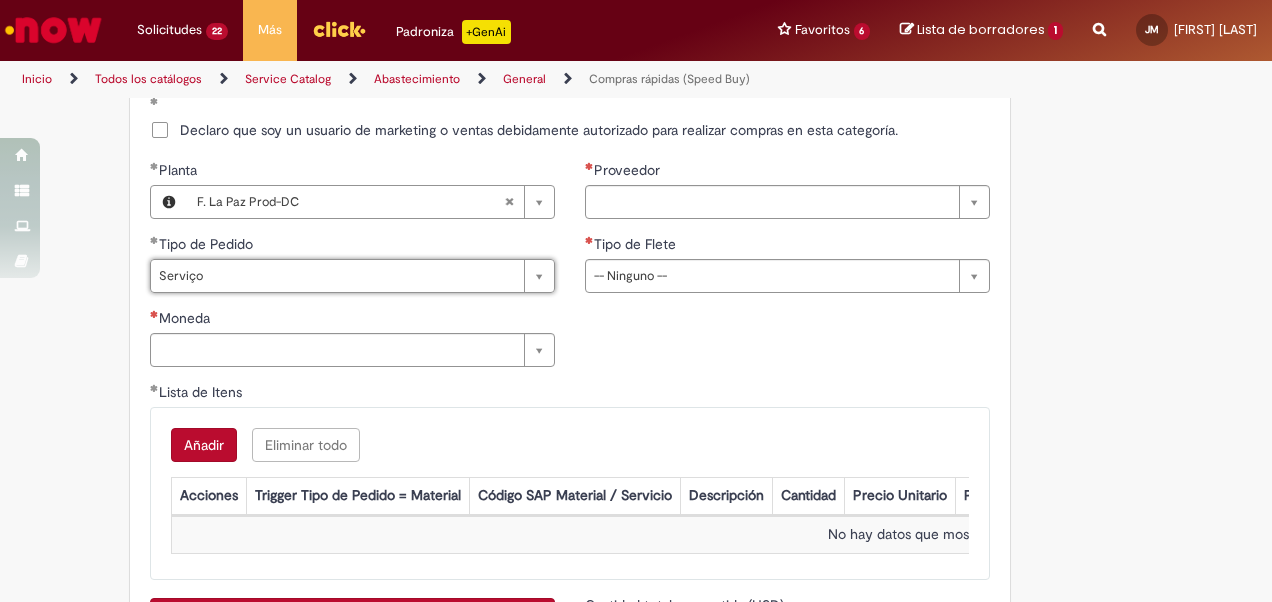 scroll, scrollTop: 2770, scrollLeft: 0, axis: vertical 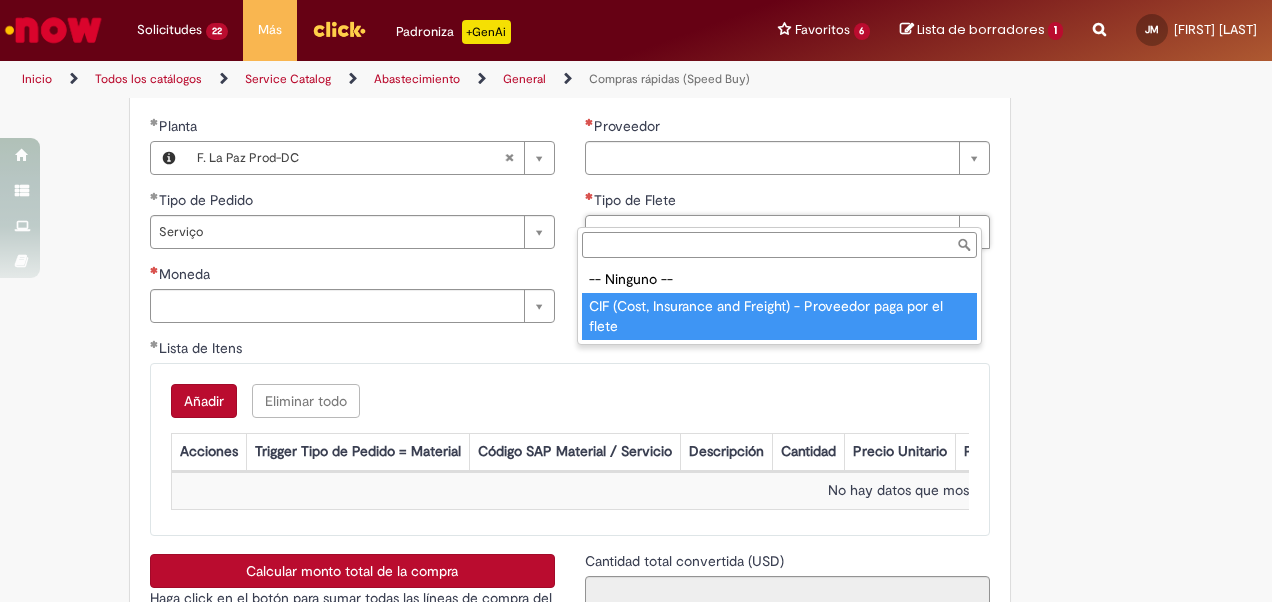 type on "**********" 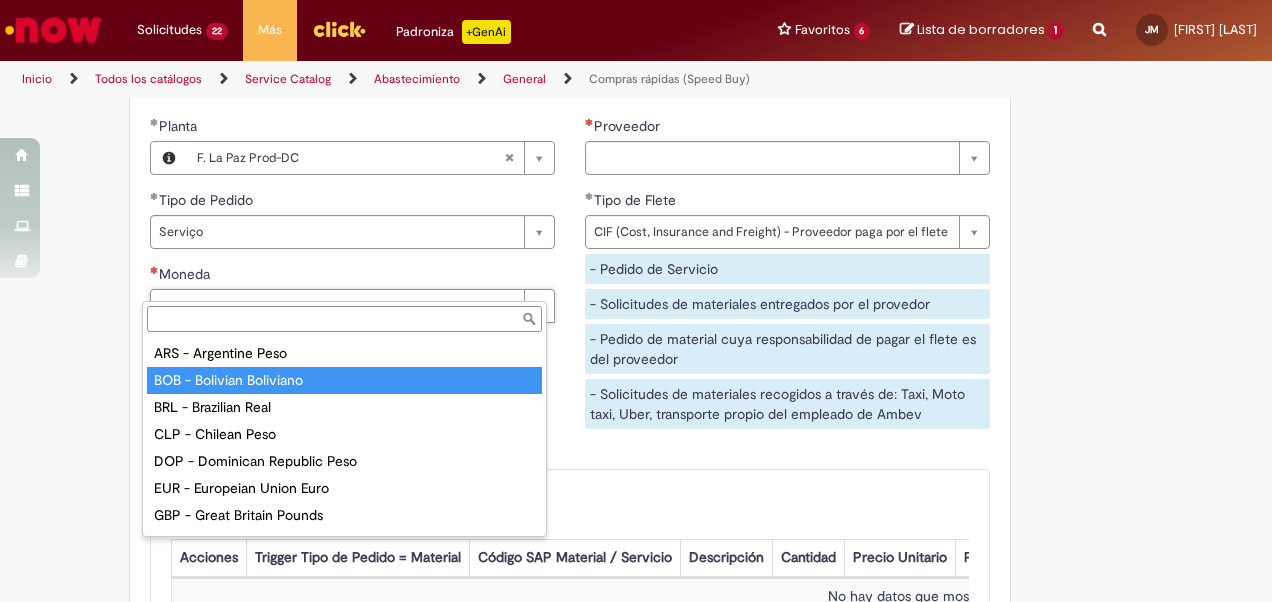 type on "**********" 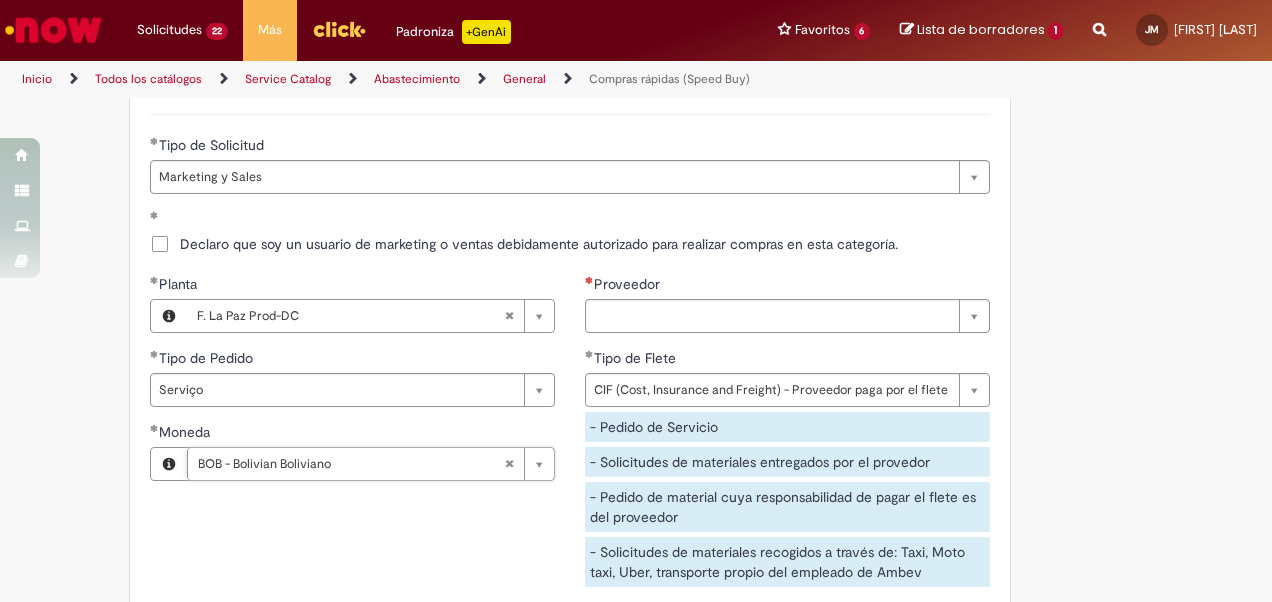 scroll, scrollTop: 2603, scrollLeft: 0, axis: vertical 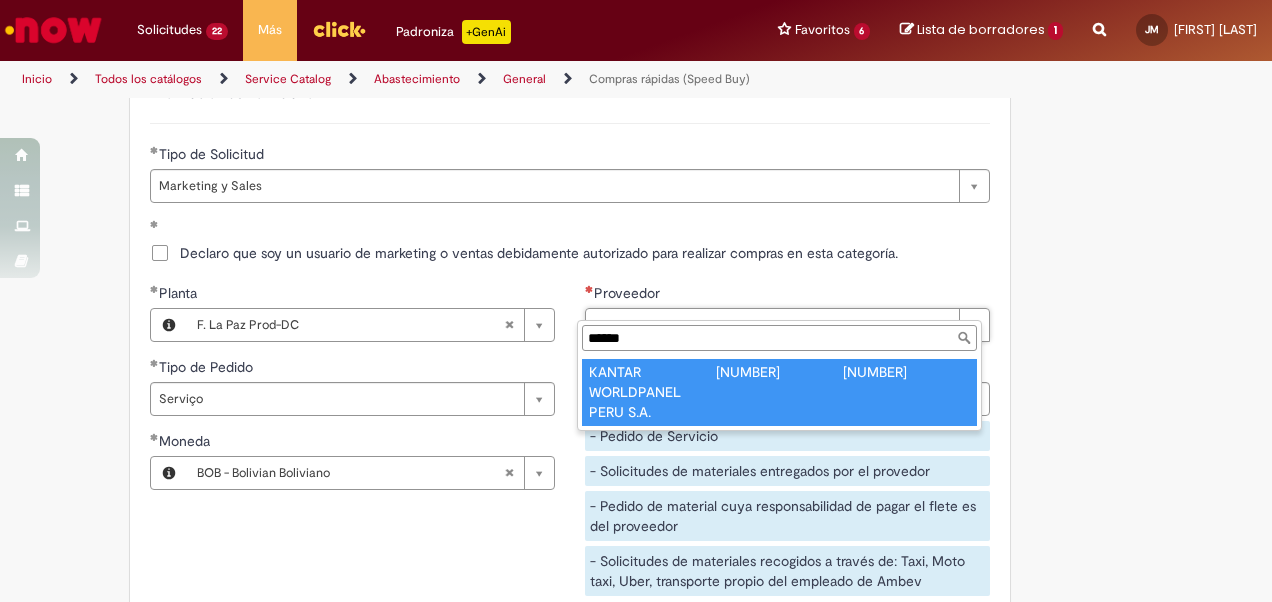 type on "******" 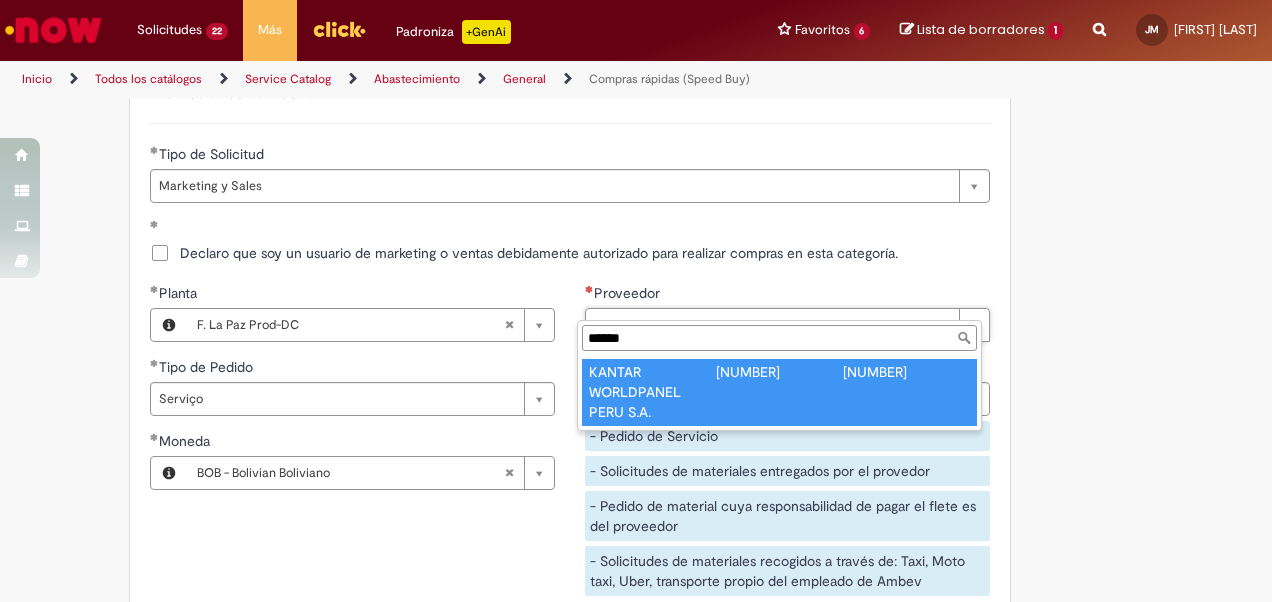 type on "**********" 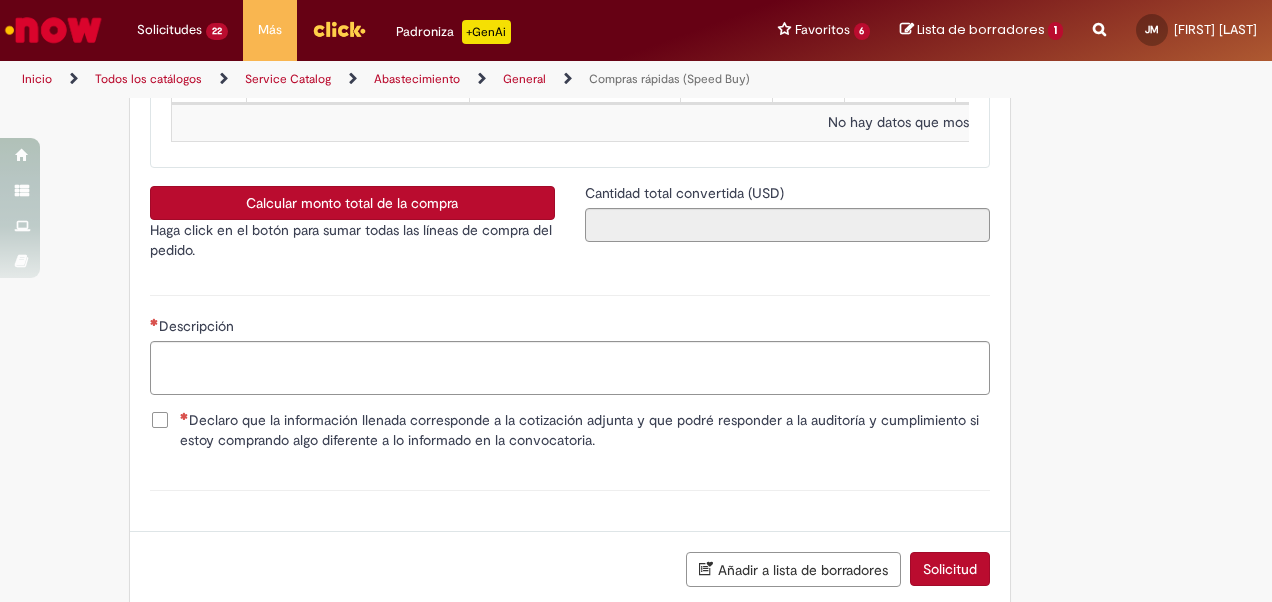 scroll, scrollTop: 3260, scrollLeft: 0, axis: vertical 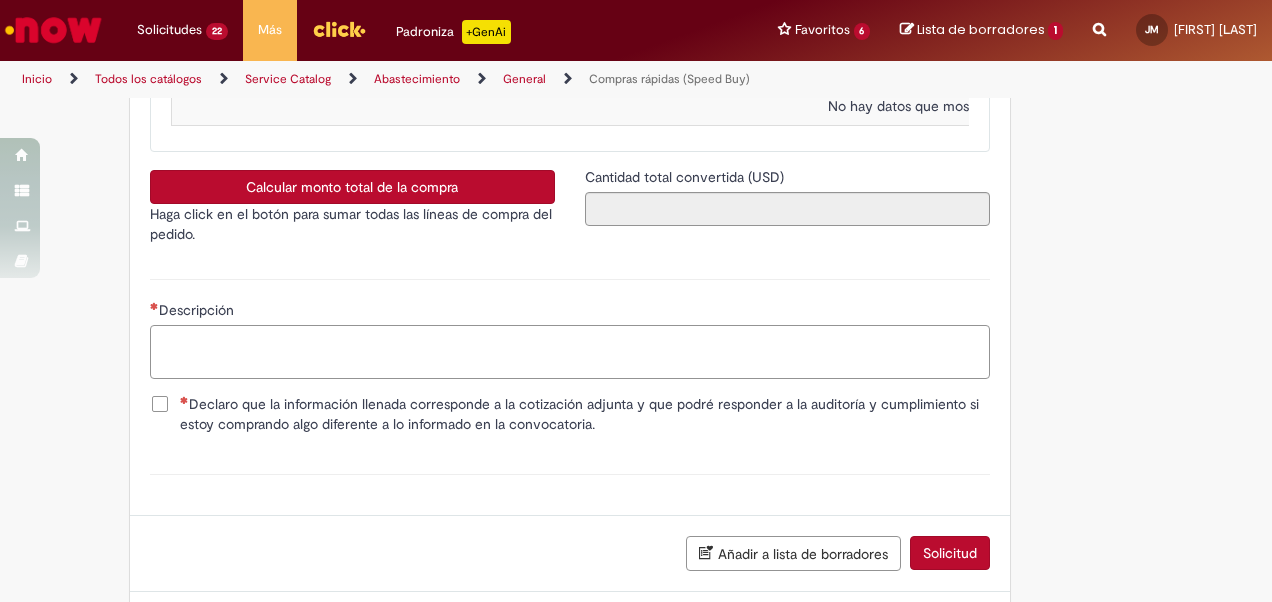 click on "Descripción" at bounding box center (570, 352) 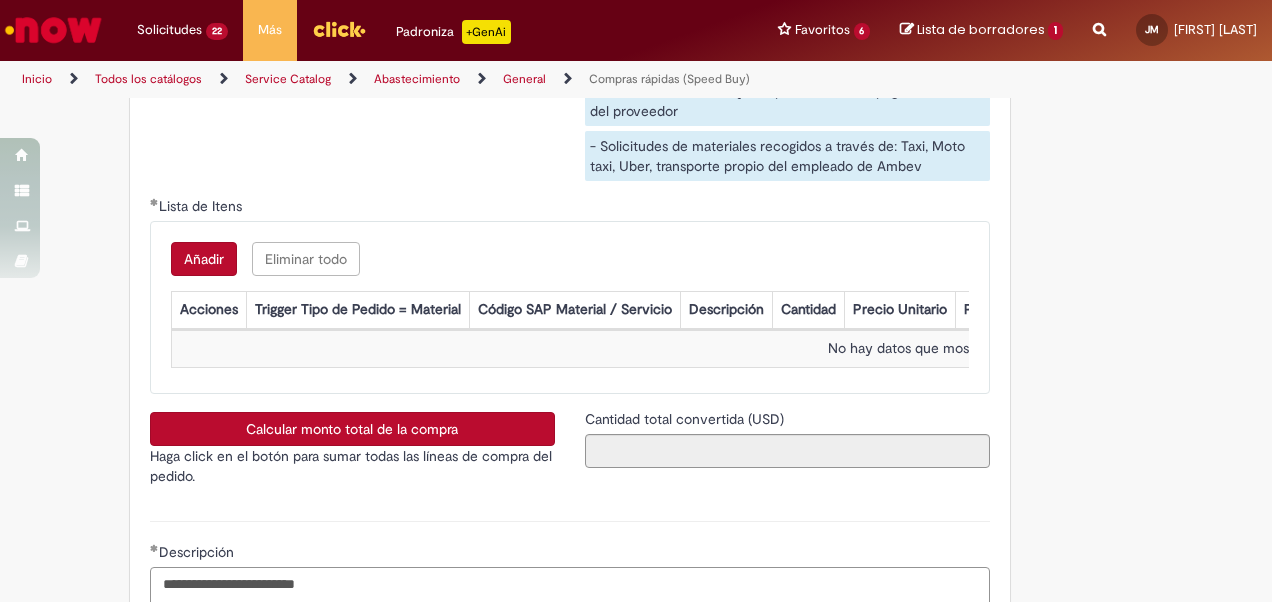 scroll, scrollTop: 2996, scrollLeft: 0, axis: vertical 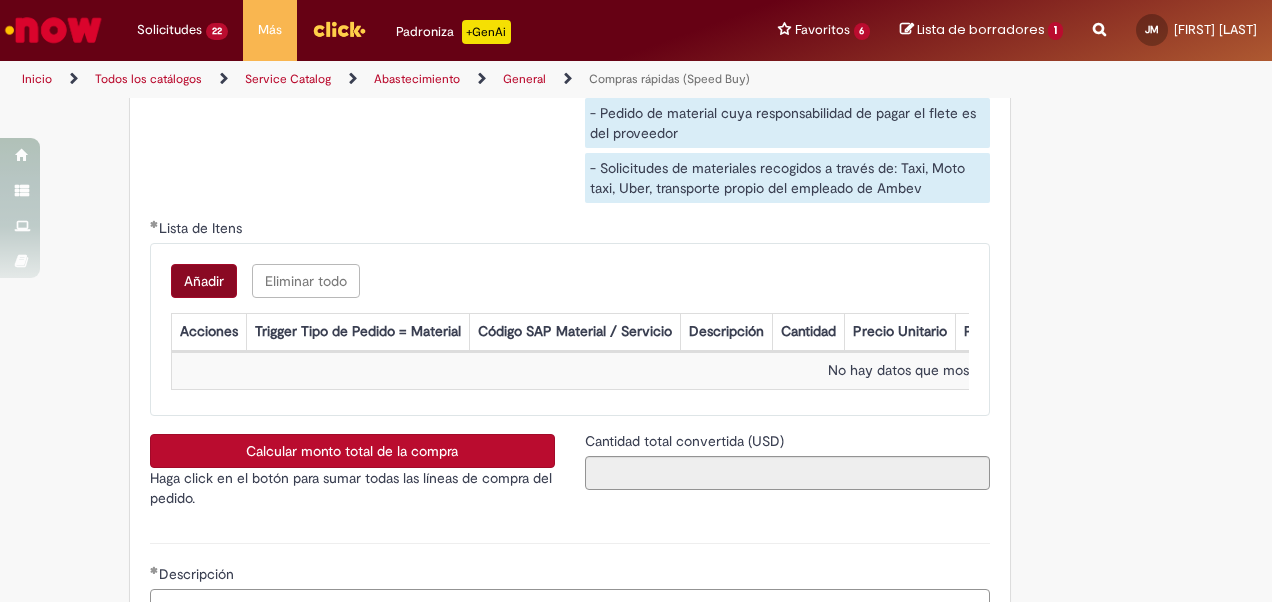 type on "**********" 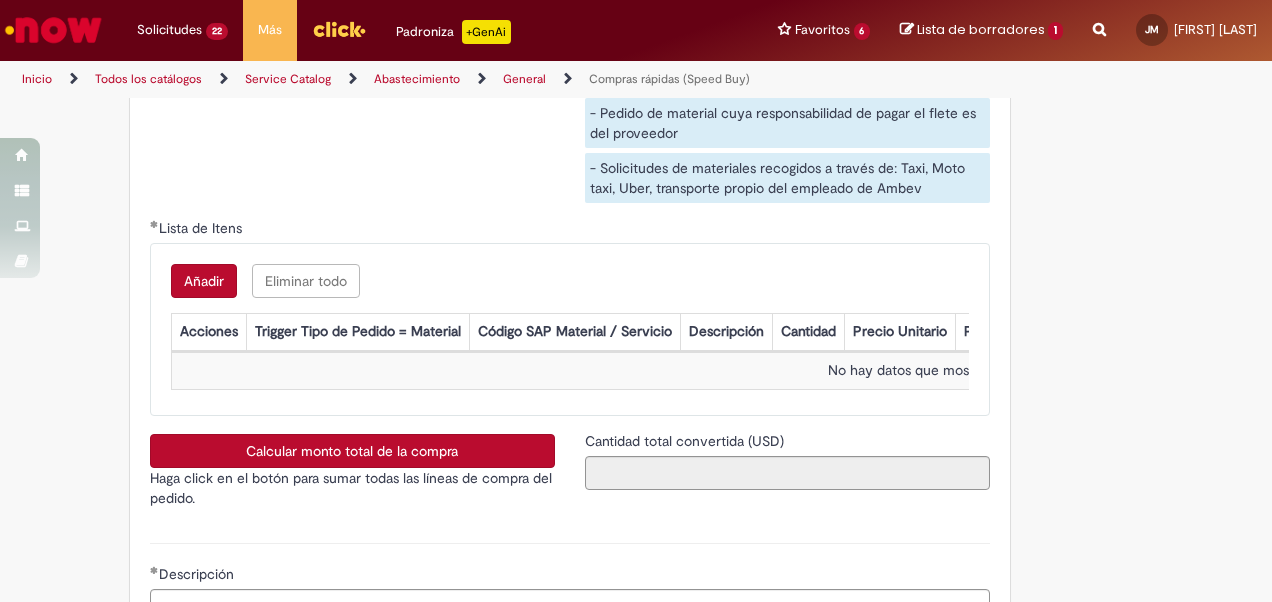 click on "Añadir" at bounding box center [204, 281] 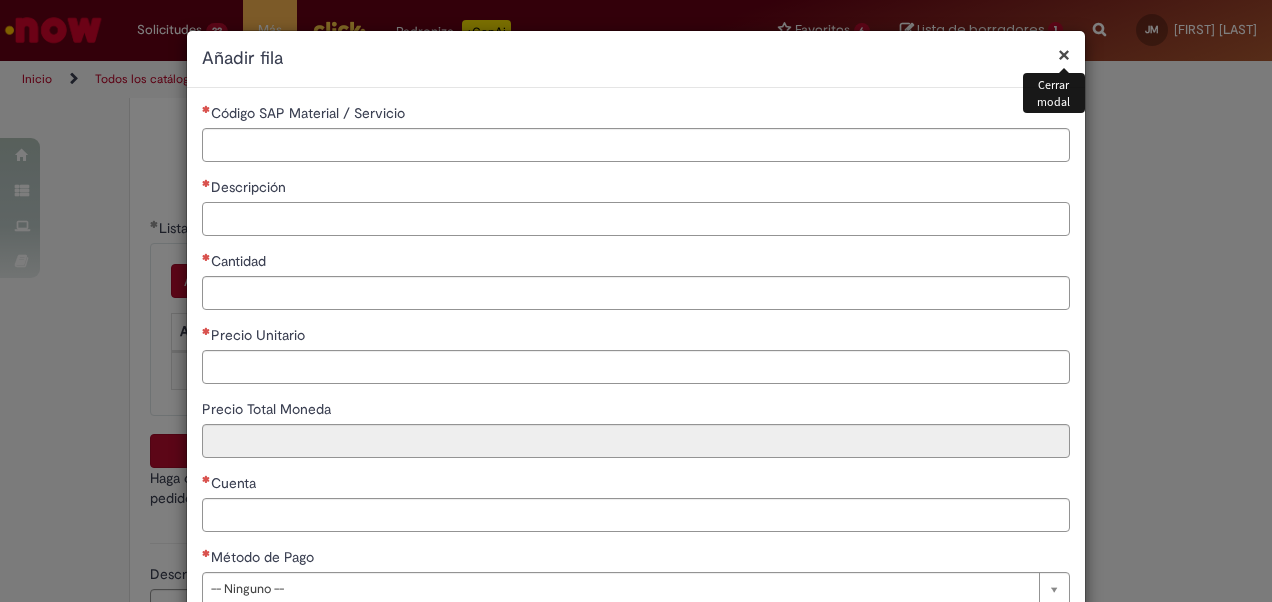 click on "Descripción" at bounding box center [636, 219] 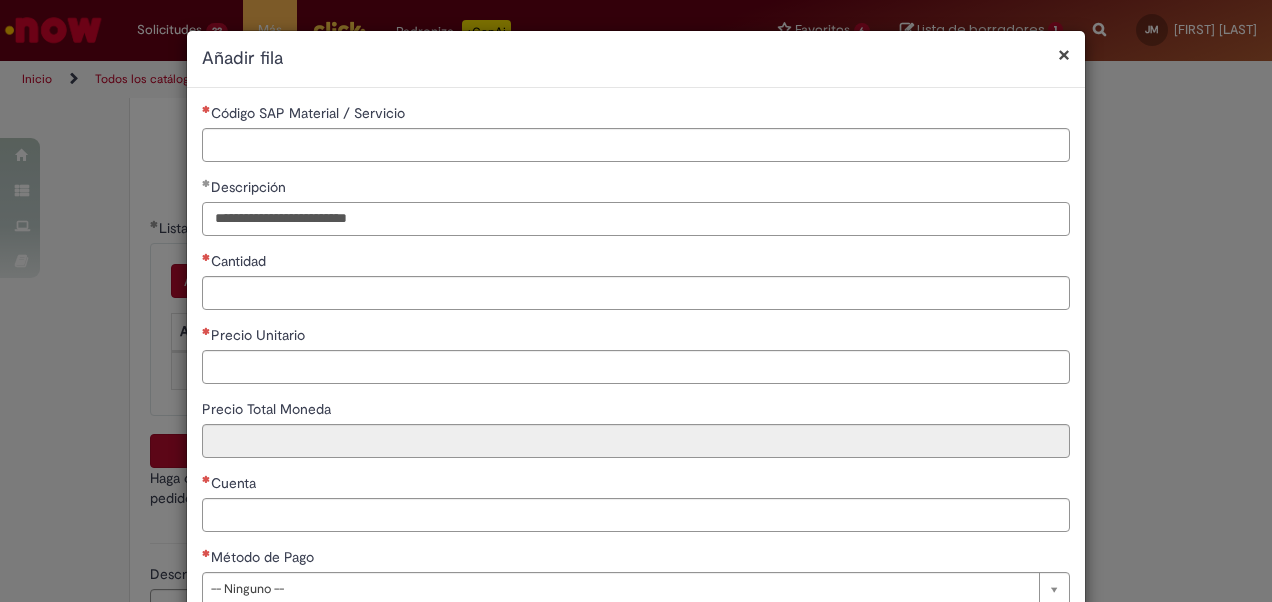 type on "**********" 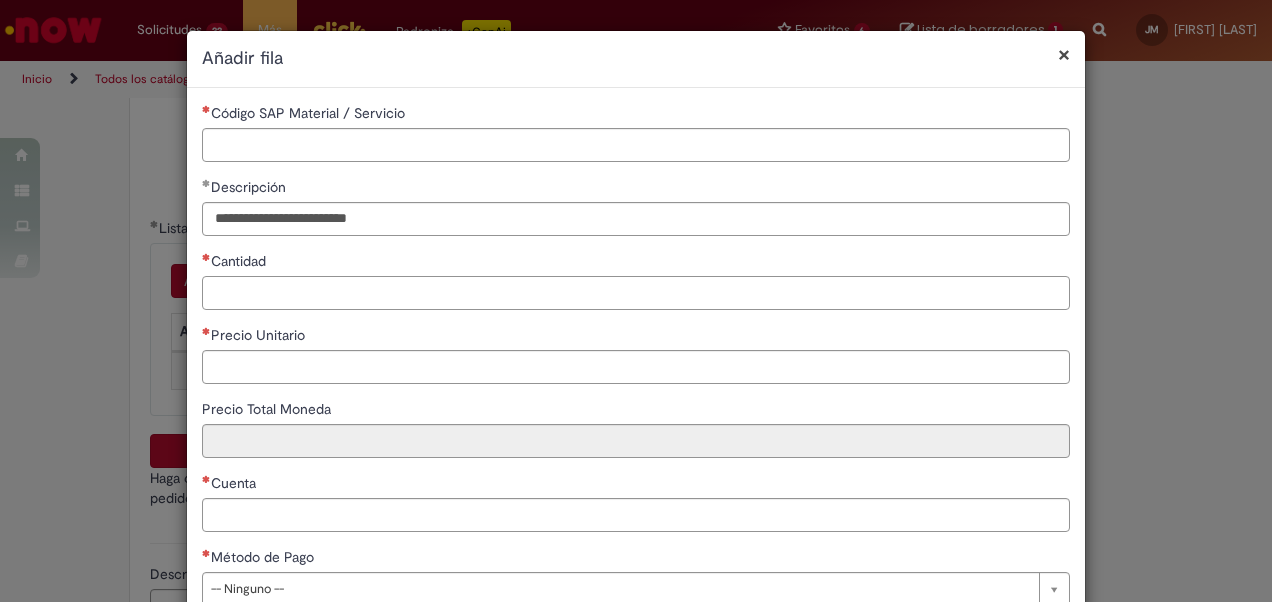 click on "Cantidad" at bounding box center (636, 293) 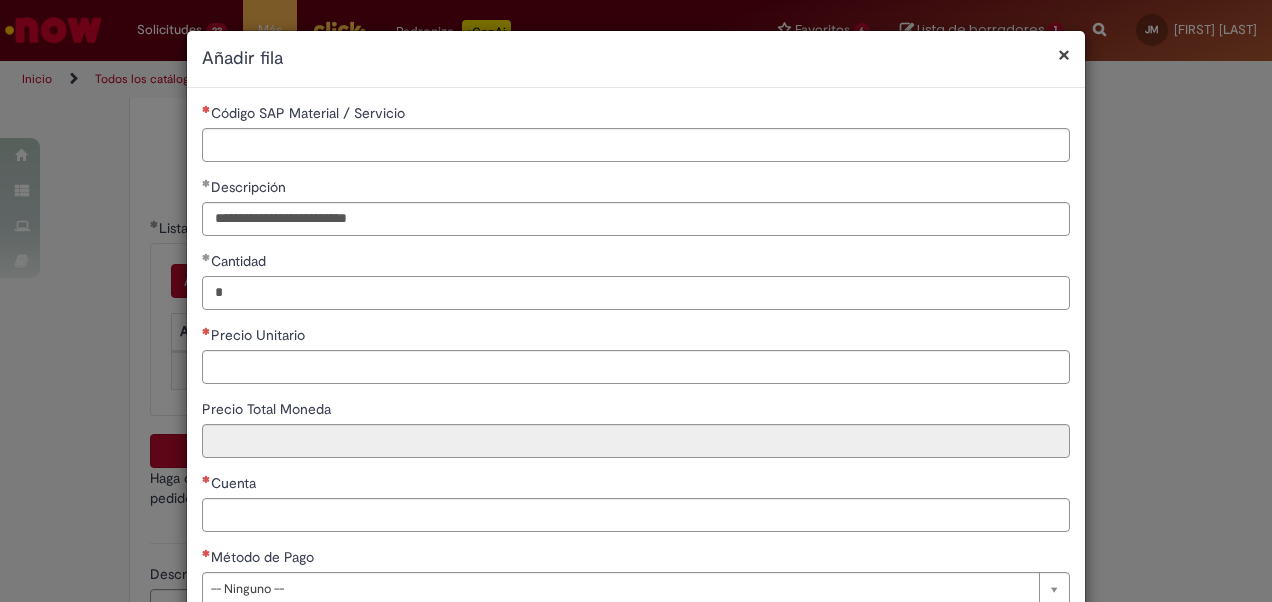 type on "*" 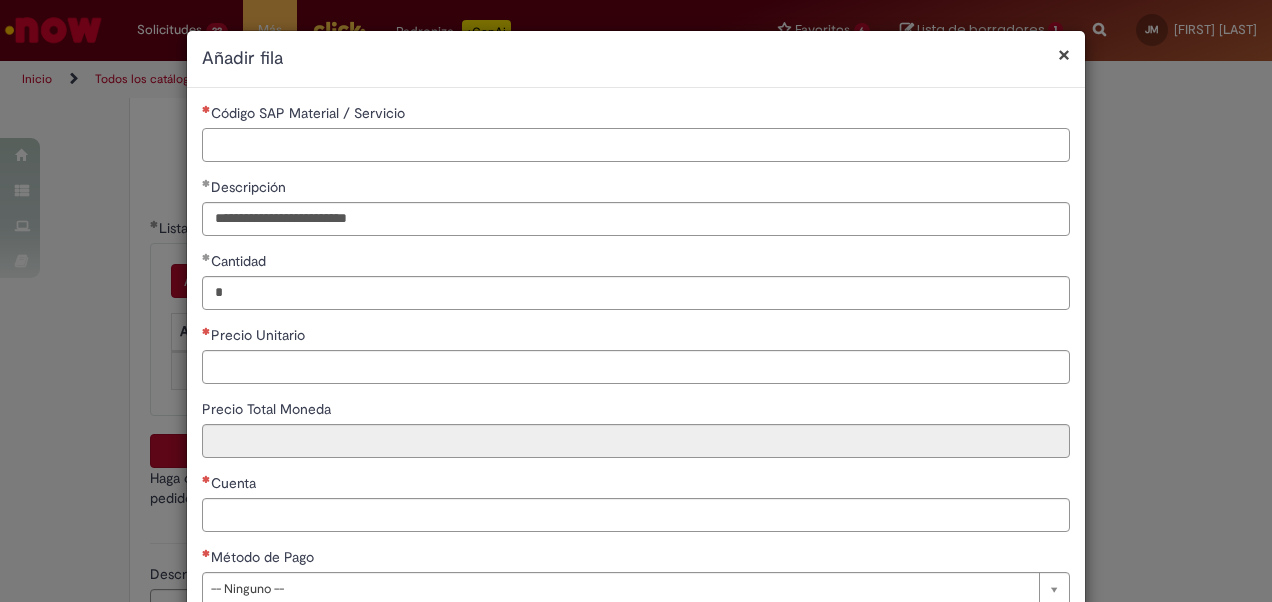click on "Código SAP Material / Servicio" at bounding box center (636, 145) 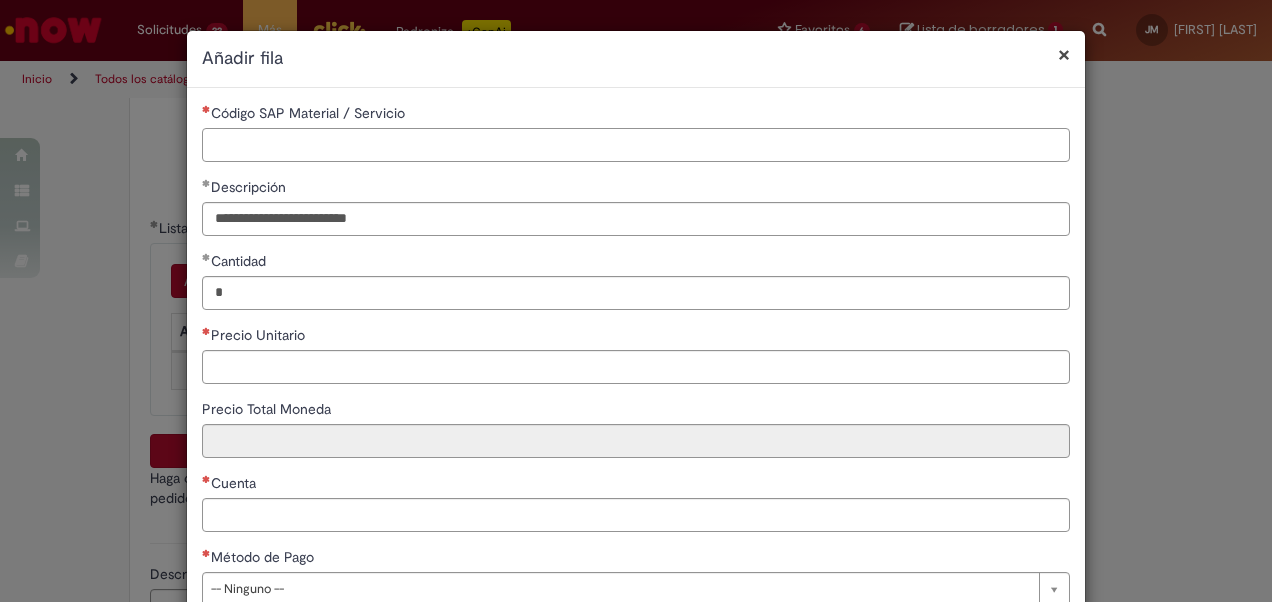 paste on "*******" 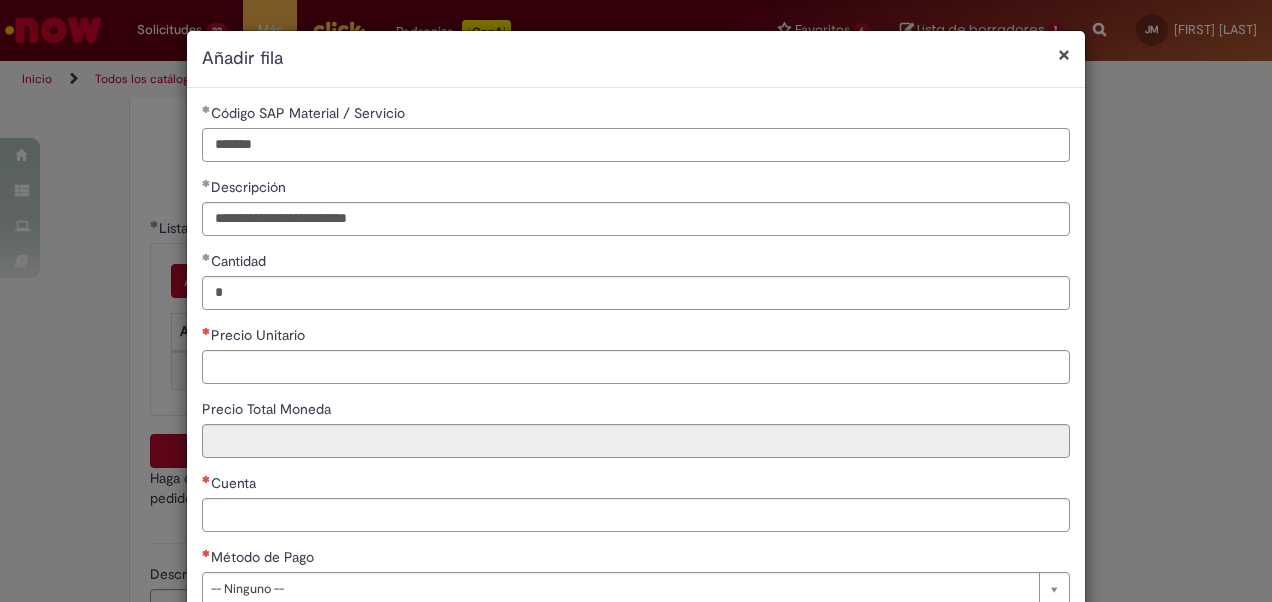 type on "*******" 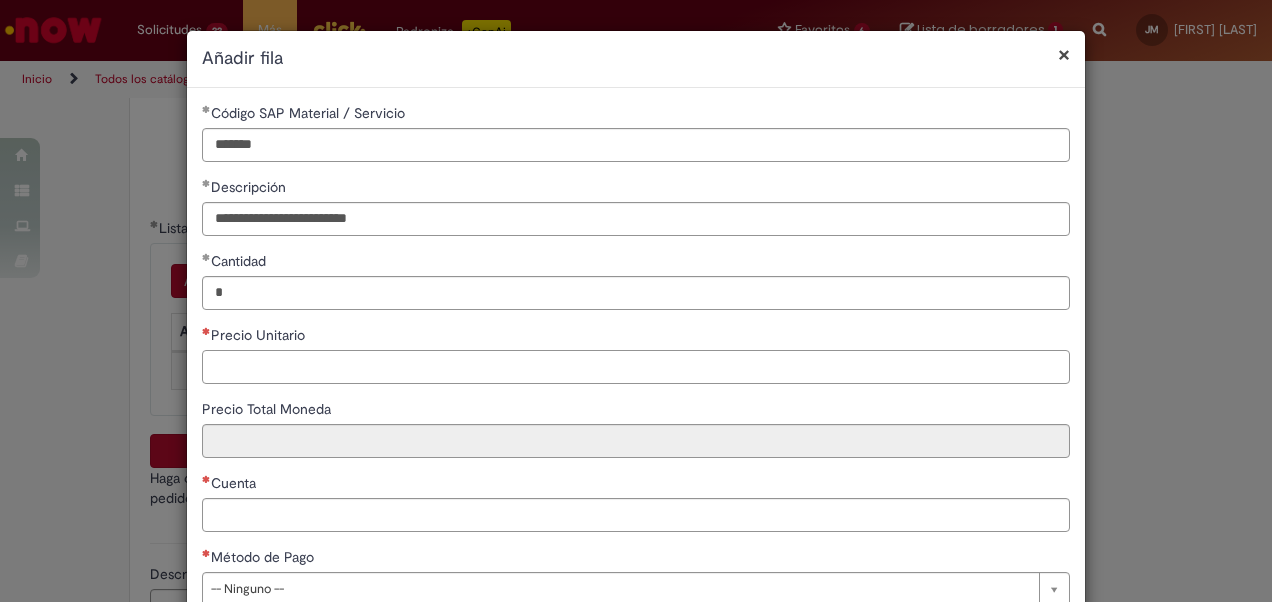 click on "Precio Unitario" at bounding box center [636, 367] 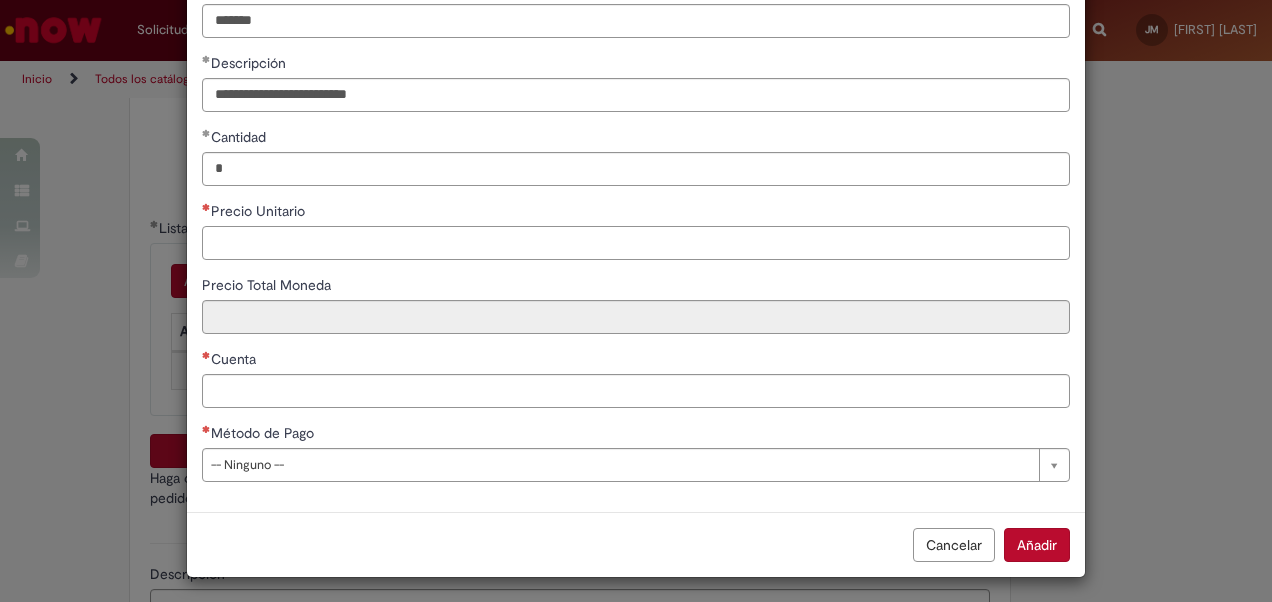 scroll, scrollTop: 130, scrollLeft: 0, axis: vertical 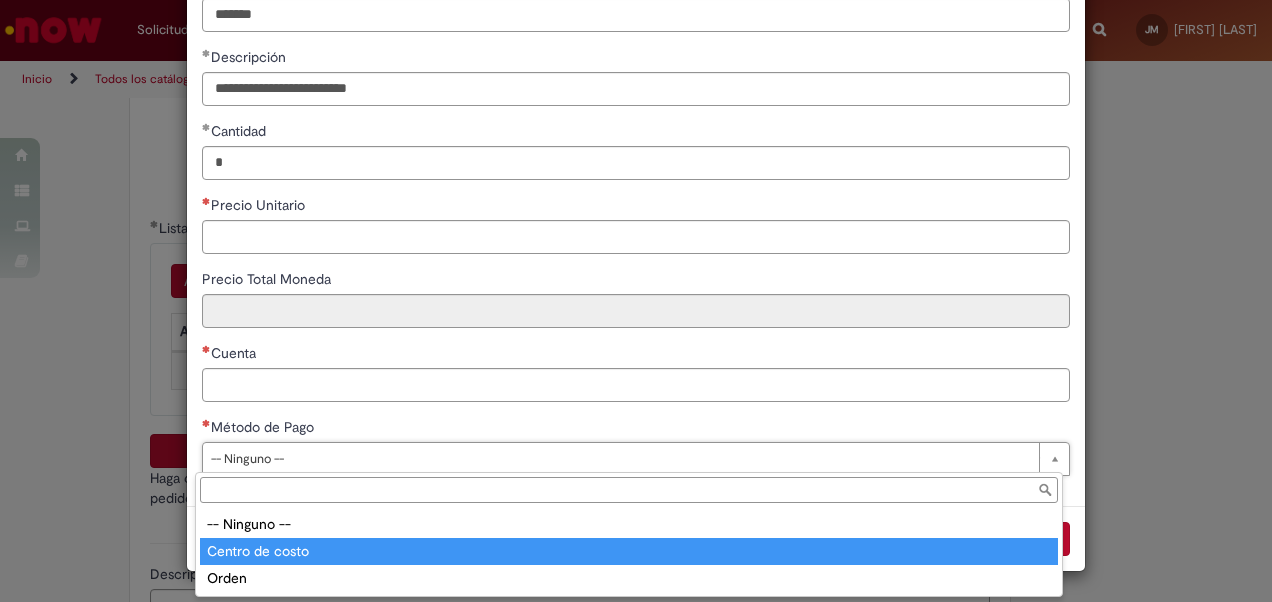 type on "**********" 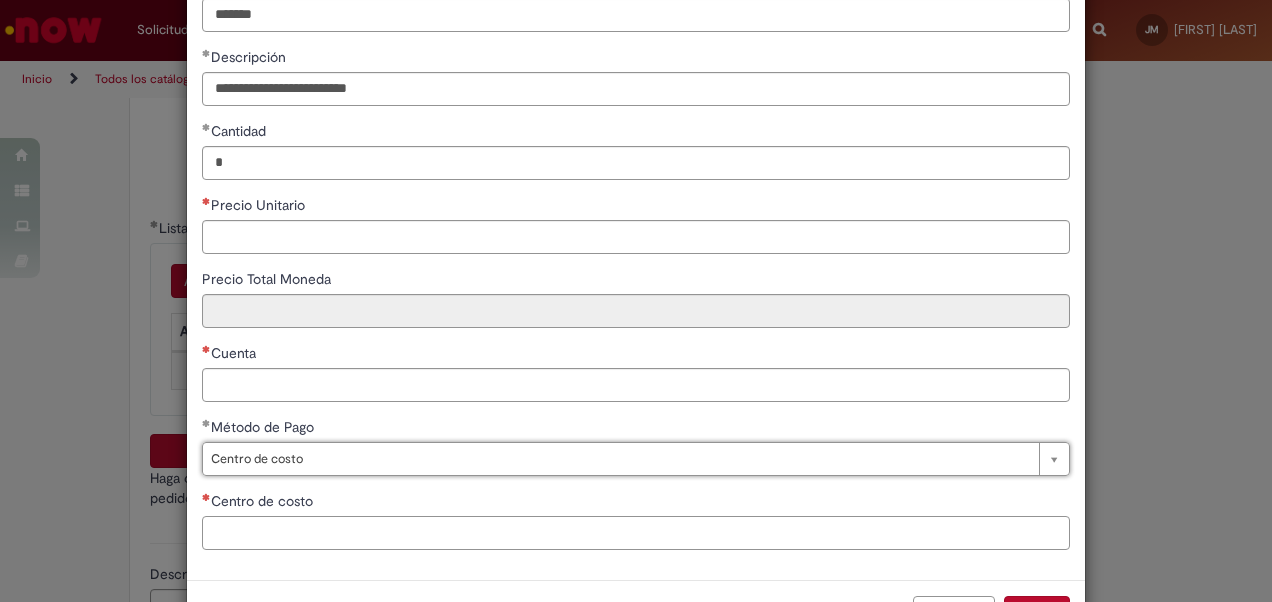 click on "Centro de costo" at bounding box center (636, 533) 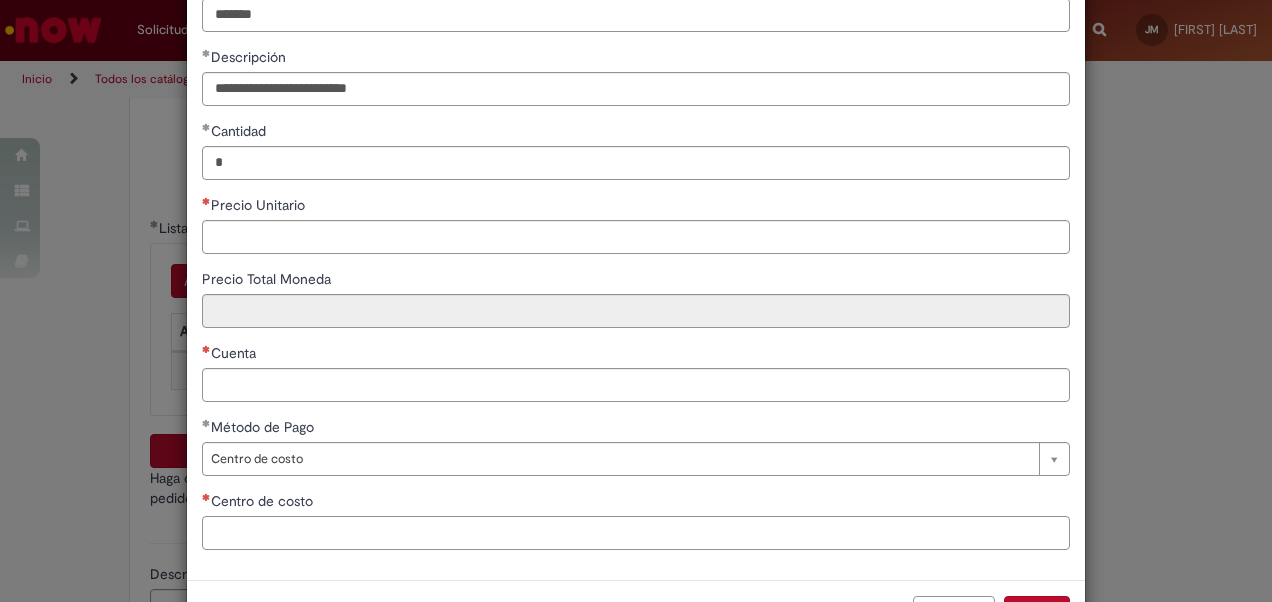 paste on "**********" 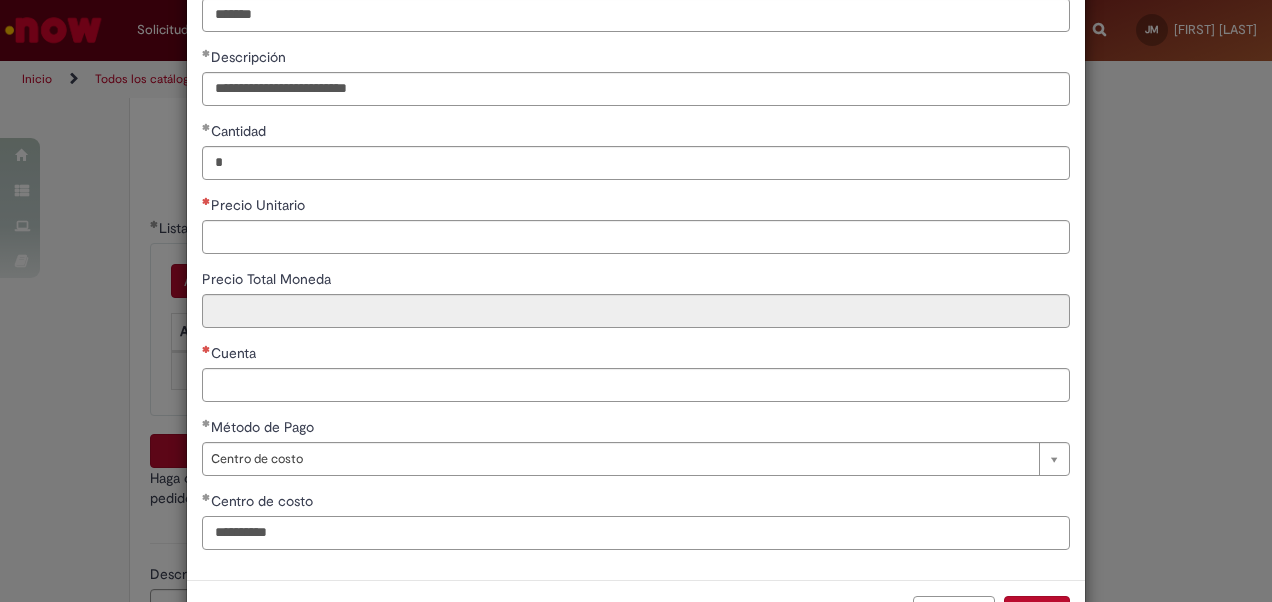 type on "**********" 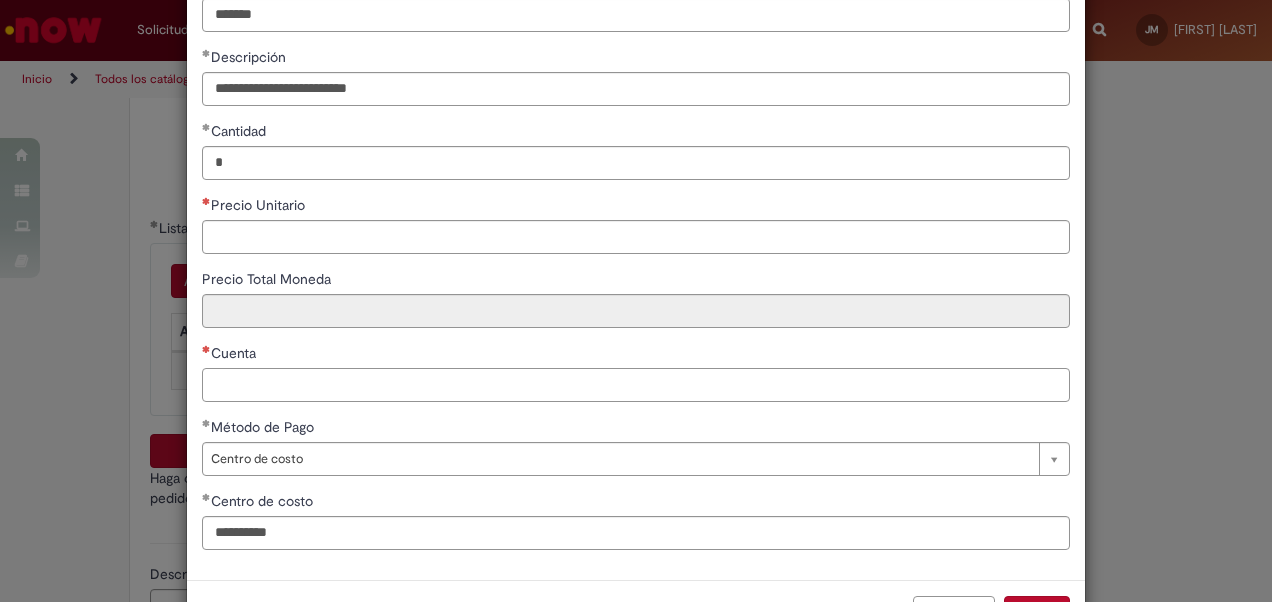 click on "Cuenta" at bounding box center (636, 385) 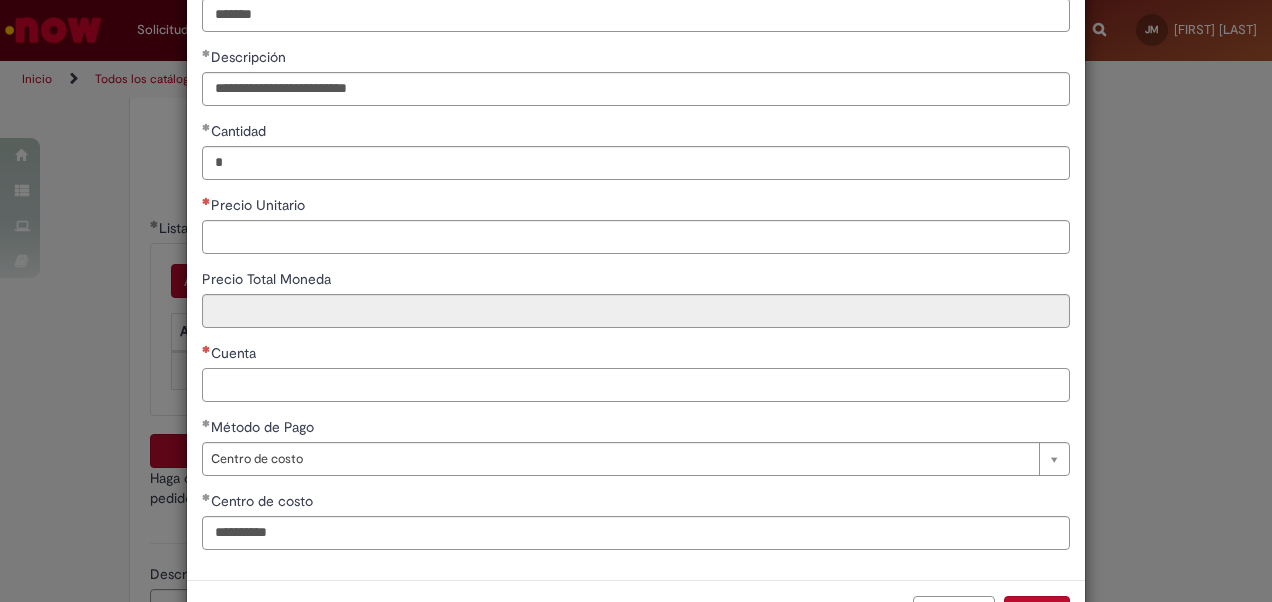 paste on "*******" 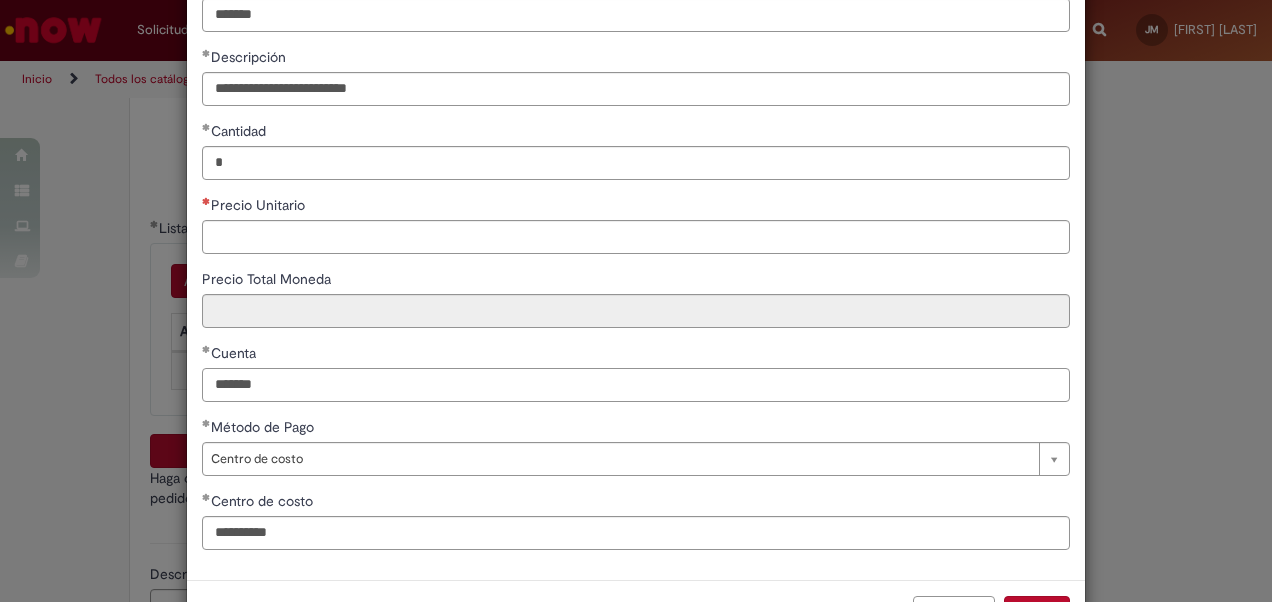 type on "*******" 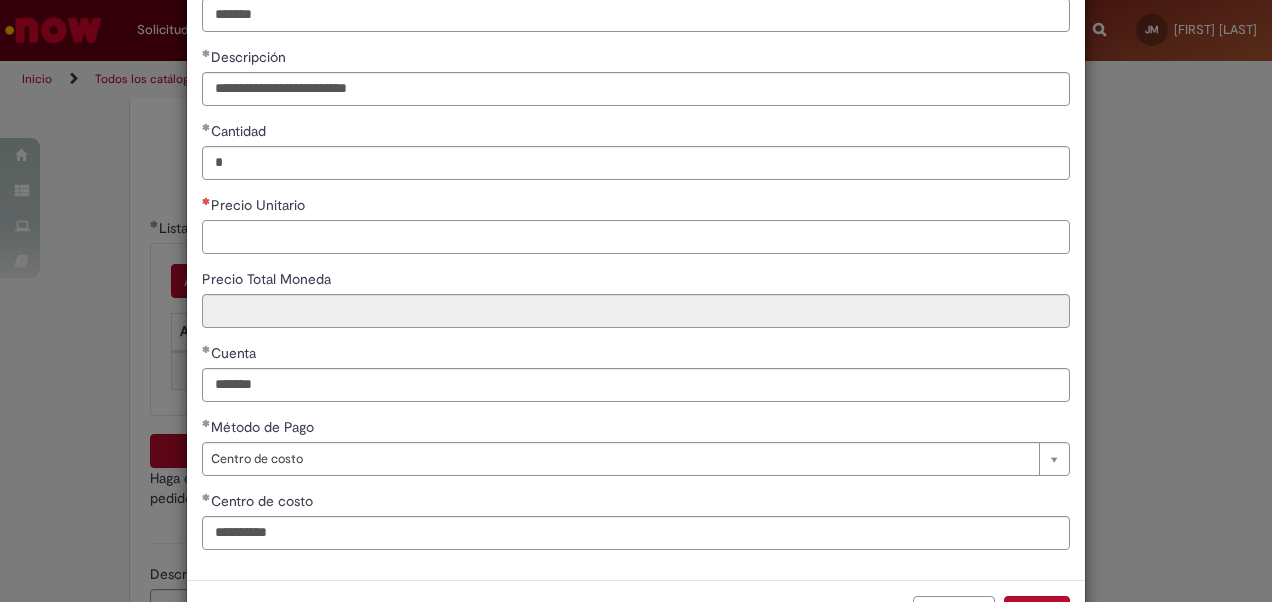 click on "Precio Unitario" at bounding box center [636, 237] 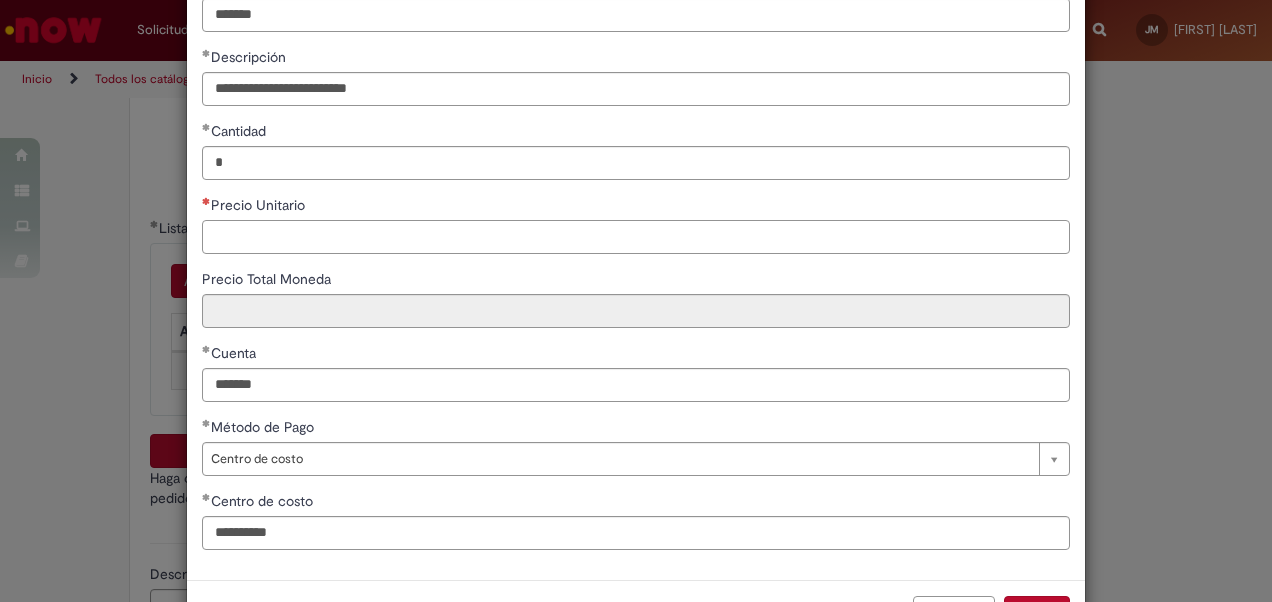paste on "*********" 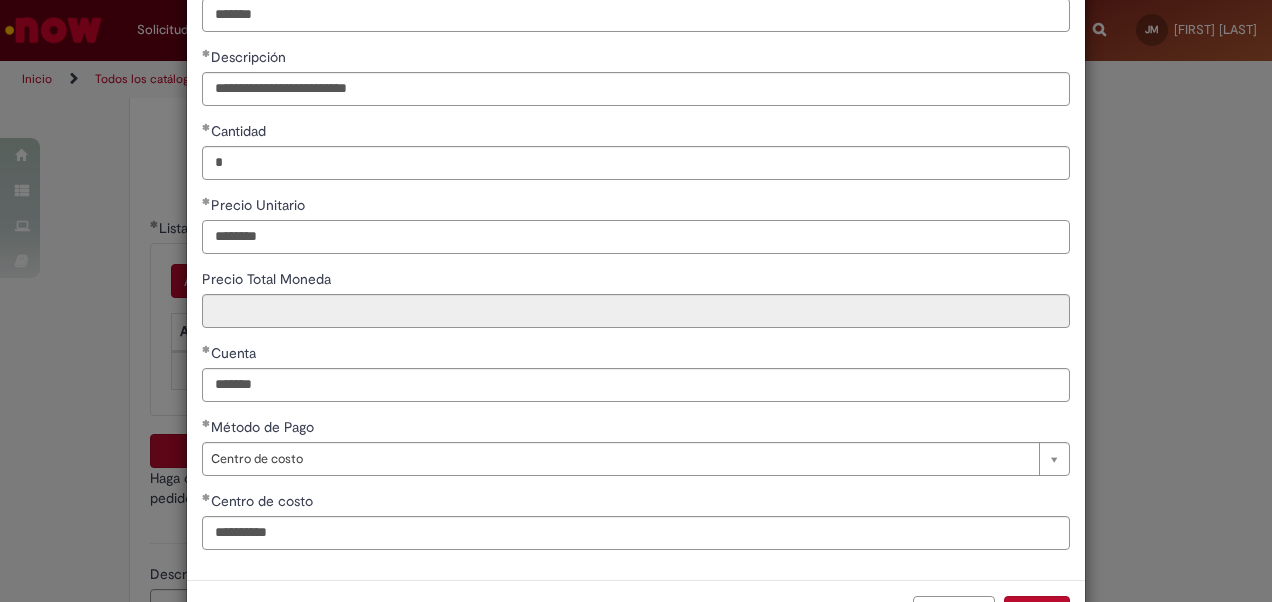 click on "********" at bounding box center (636, 237) 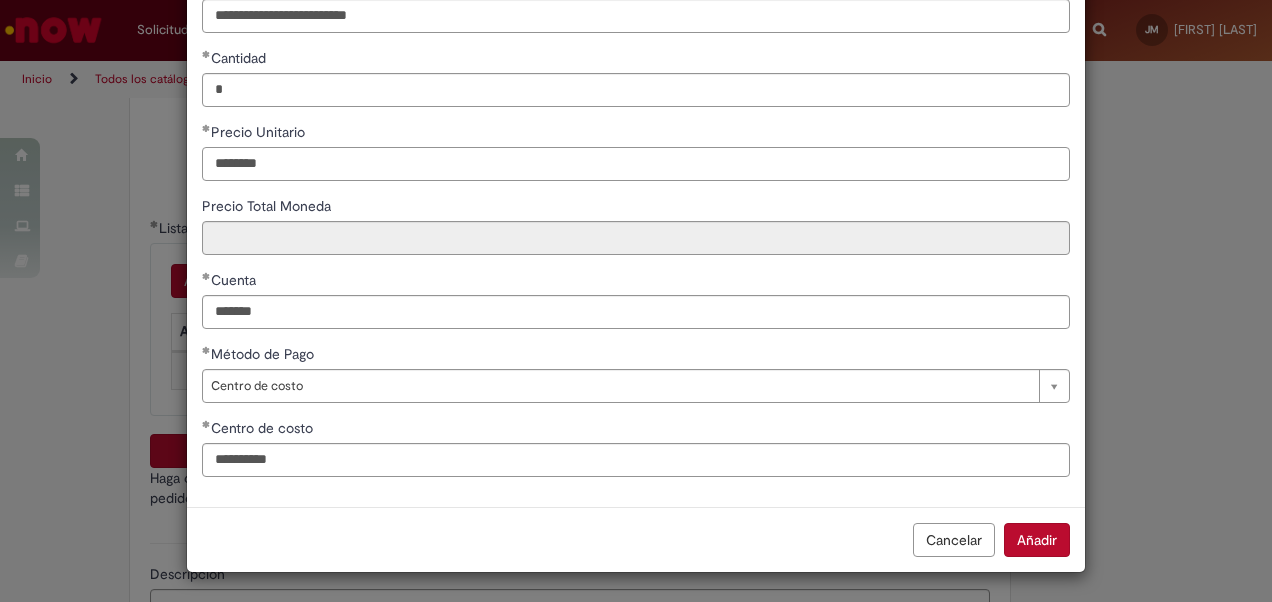 scroll, scrollTop: 204, scrollLeft: 0, axis: vertical 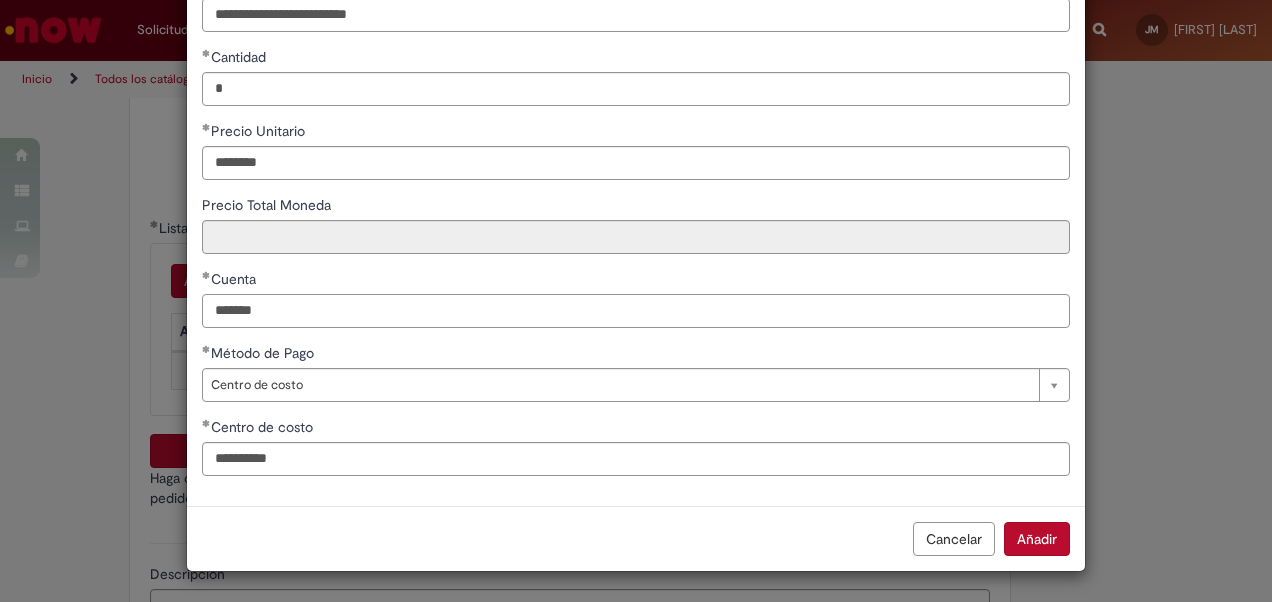 type on "*********" 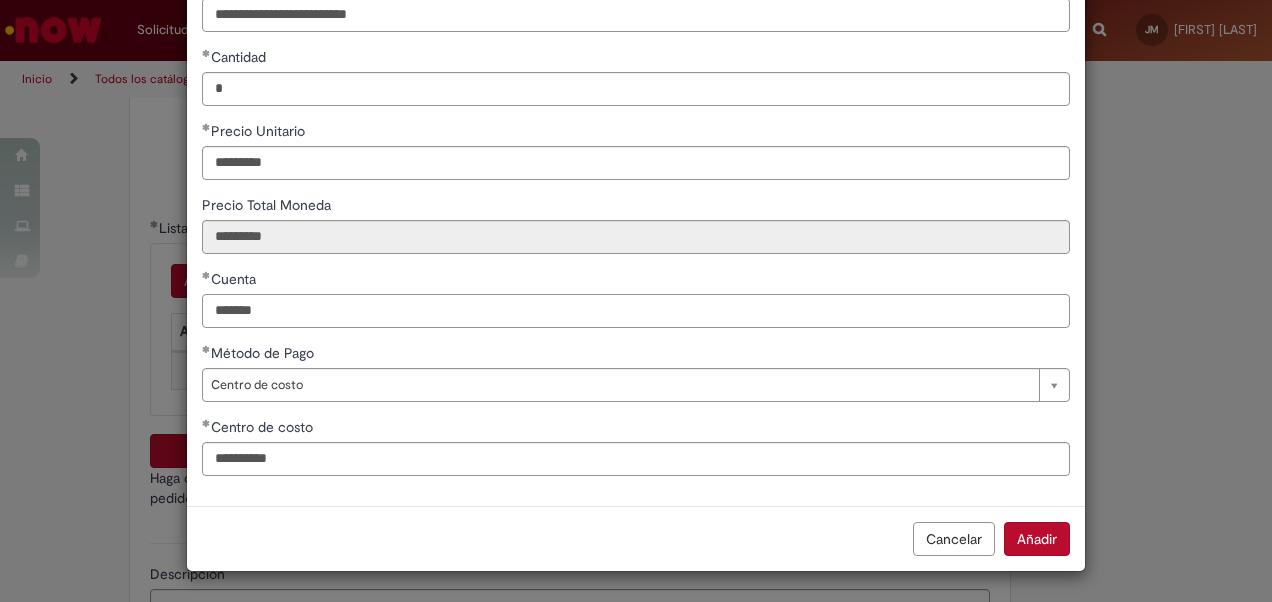 click on "*******" at bounding box center [636, 311] 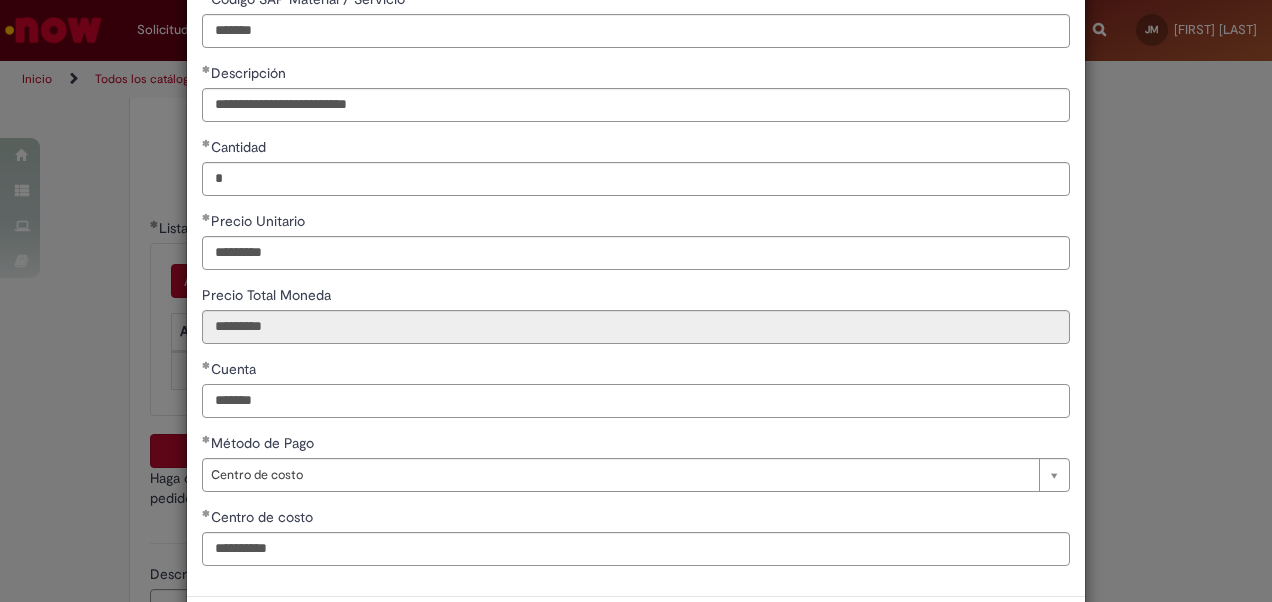 scroll, scrollTop: 204, scrollLeft: 0, axis: vertical 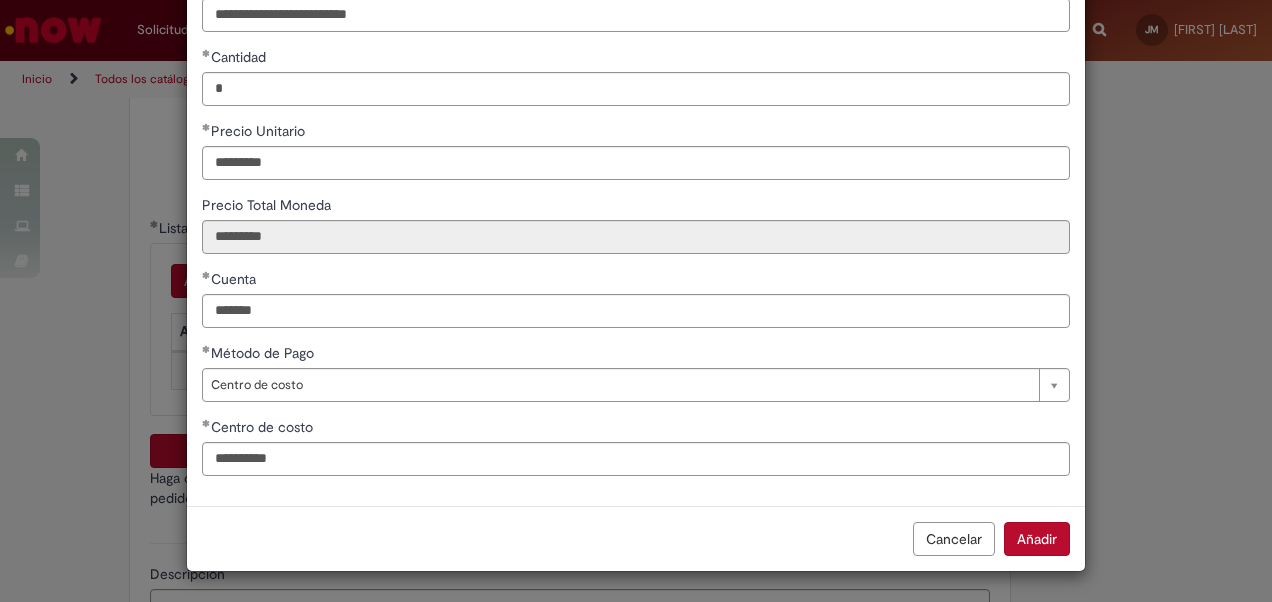 click on "Añadir" at bounding box center (1037, 539) 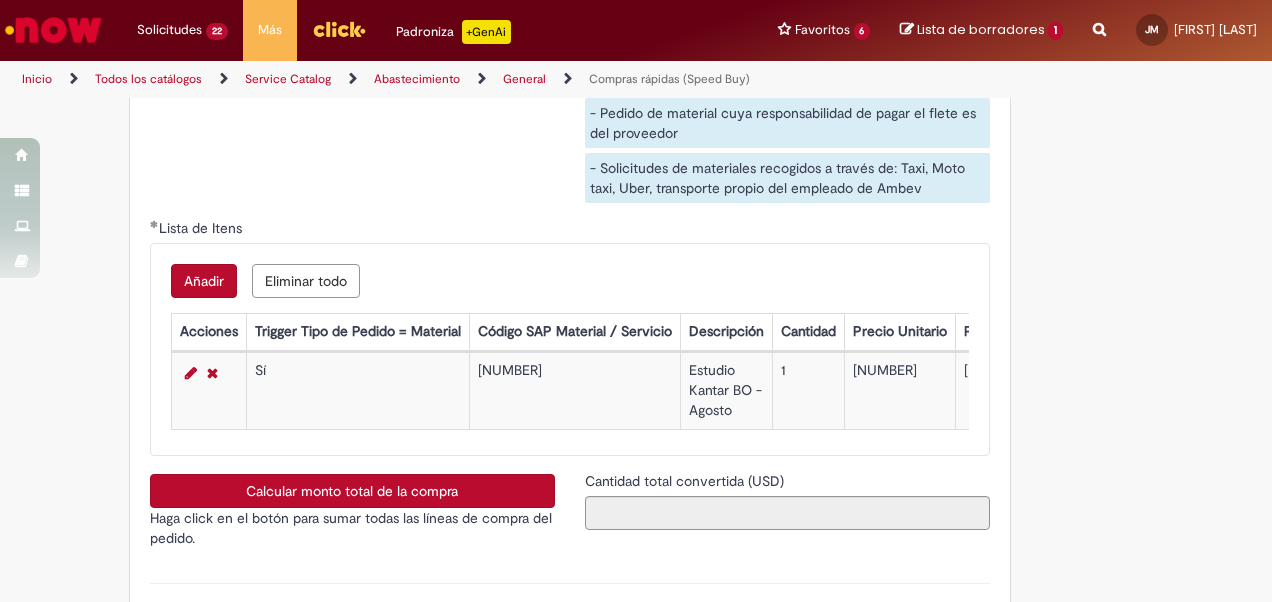 click on "Calcular monto total de la compra" at bounding box center (352, 491) 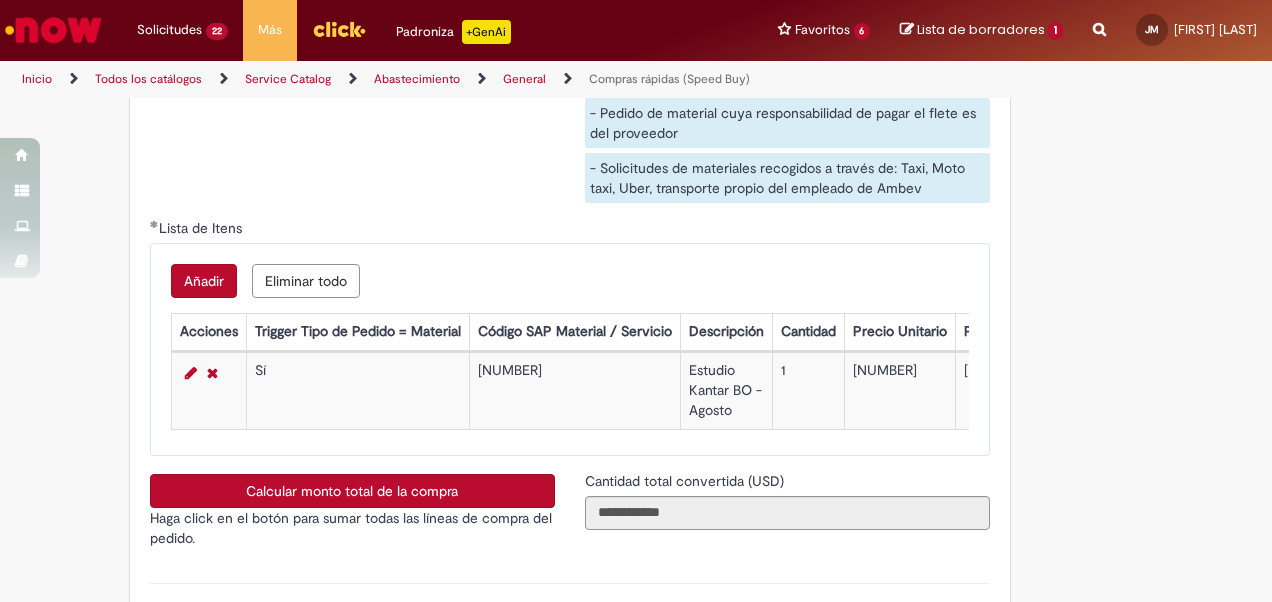 scroll, scrollTop: 3396, scrollLeft: 0, axis: vertical 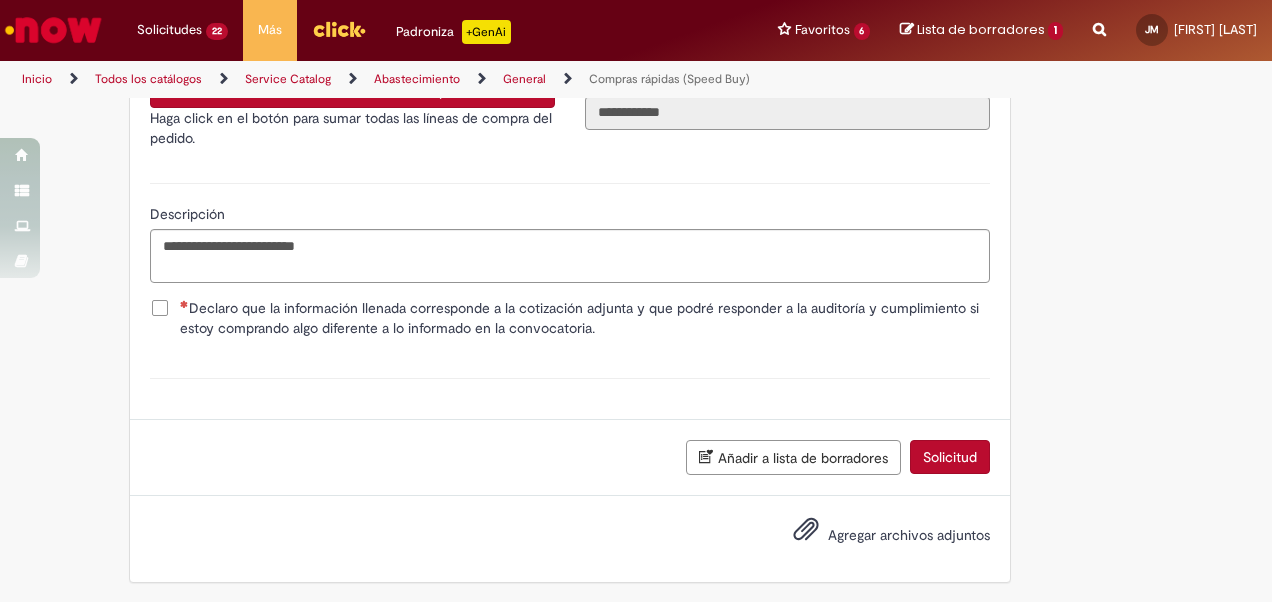 click on "Agregar archivos adjuntos" at bounding box center [909, 535] 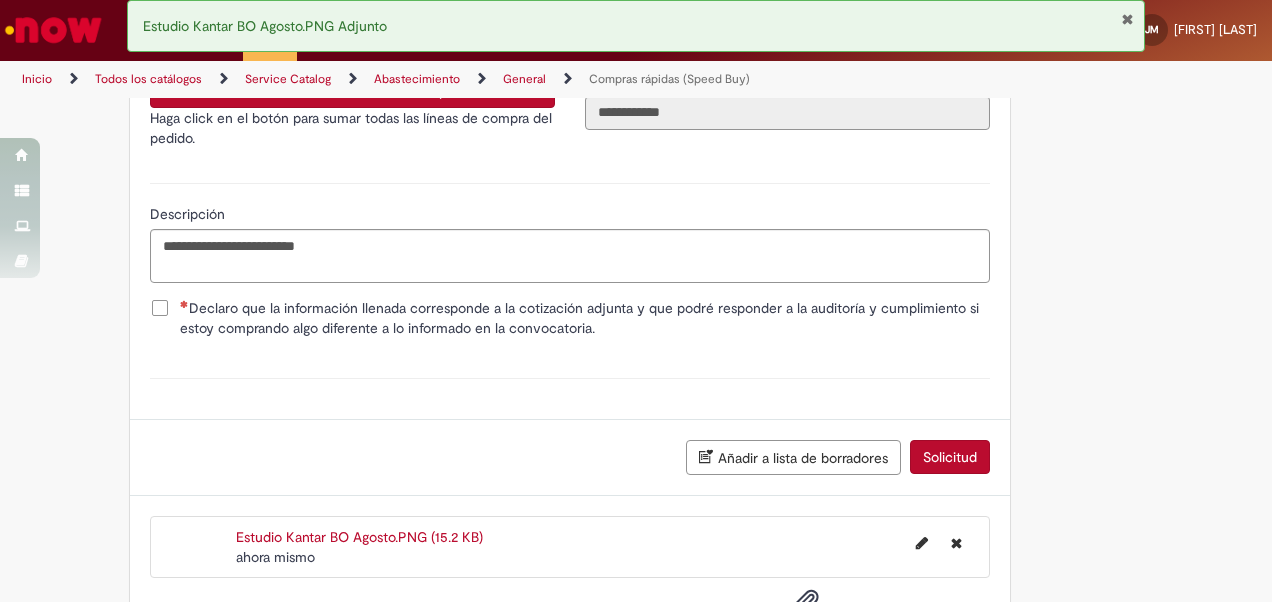 click on "Solicitud" at bounding box center [950, 457] 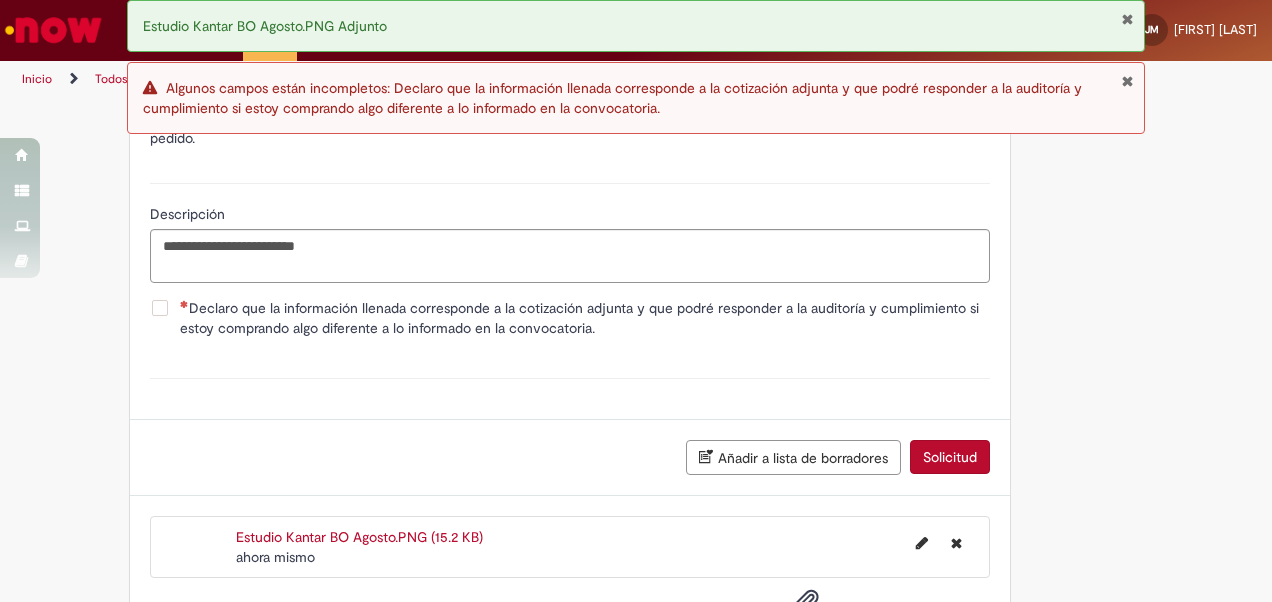 click on "Declaro que la información llenada corresponde a la cotización adjunta y que podré responder a la auditoría y cumplimiento si estoy comprando algo diferente a lo informado en la convocatoria." at bounding box center (585, 318) 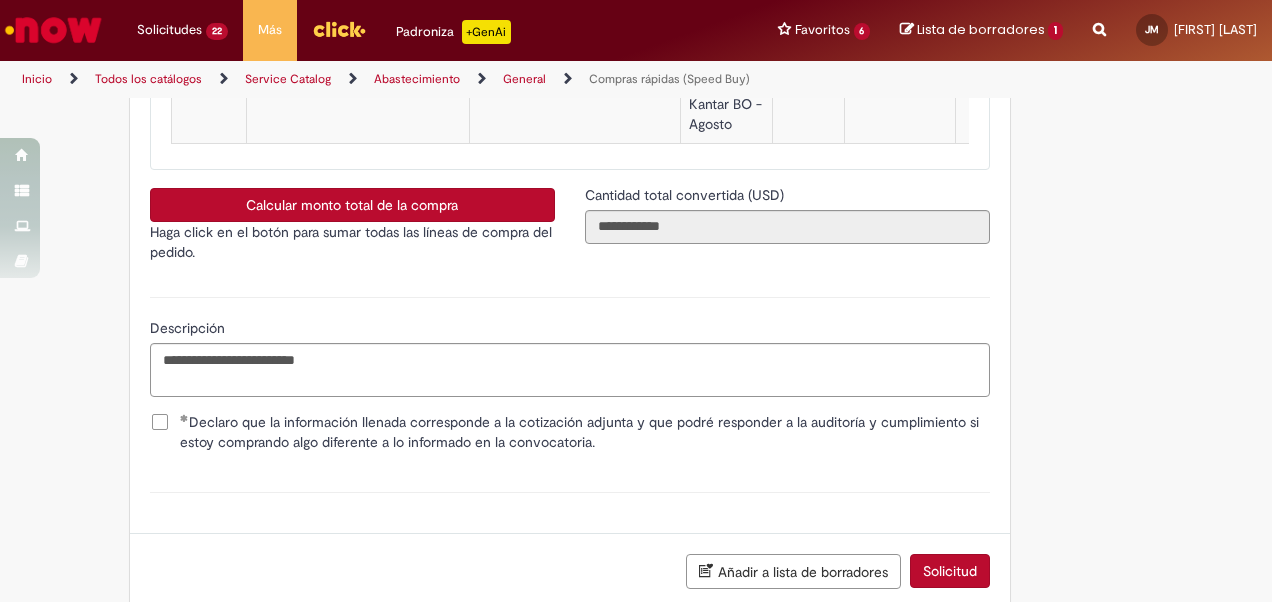 scroll, scrollTop: 3468, scrollLeft: 0, axis: vertical 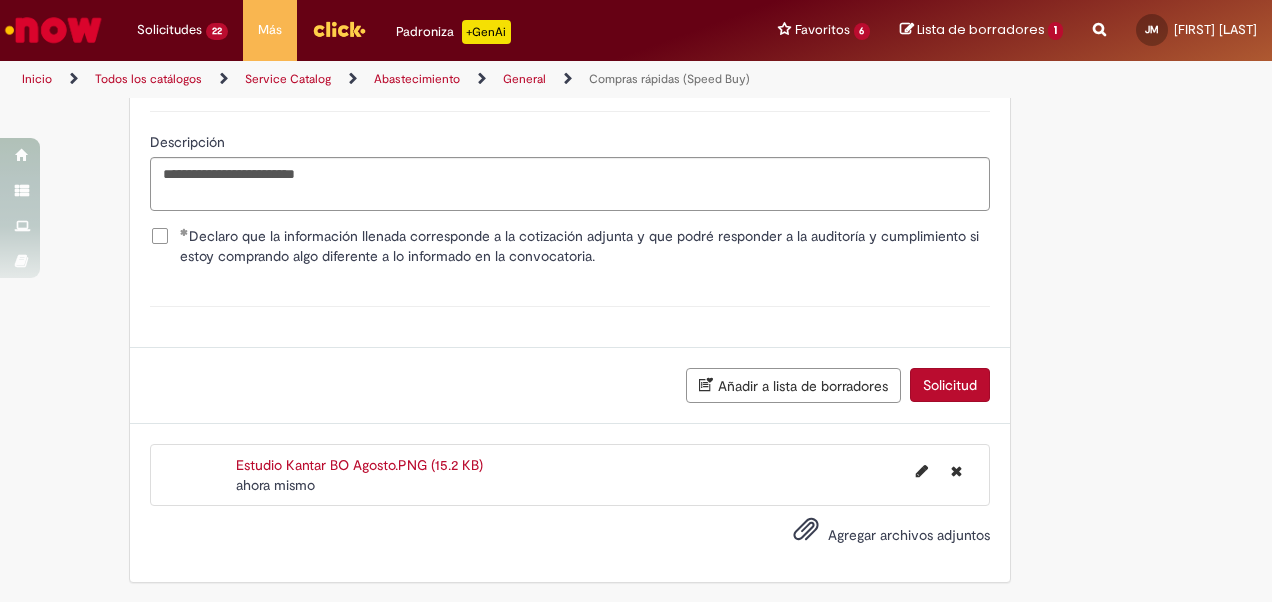 click on "Solicitud" at bounding box center (950, 385) 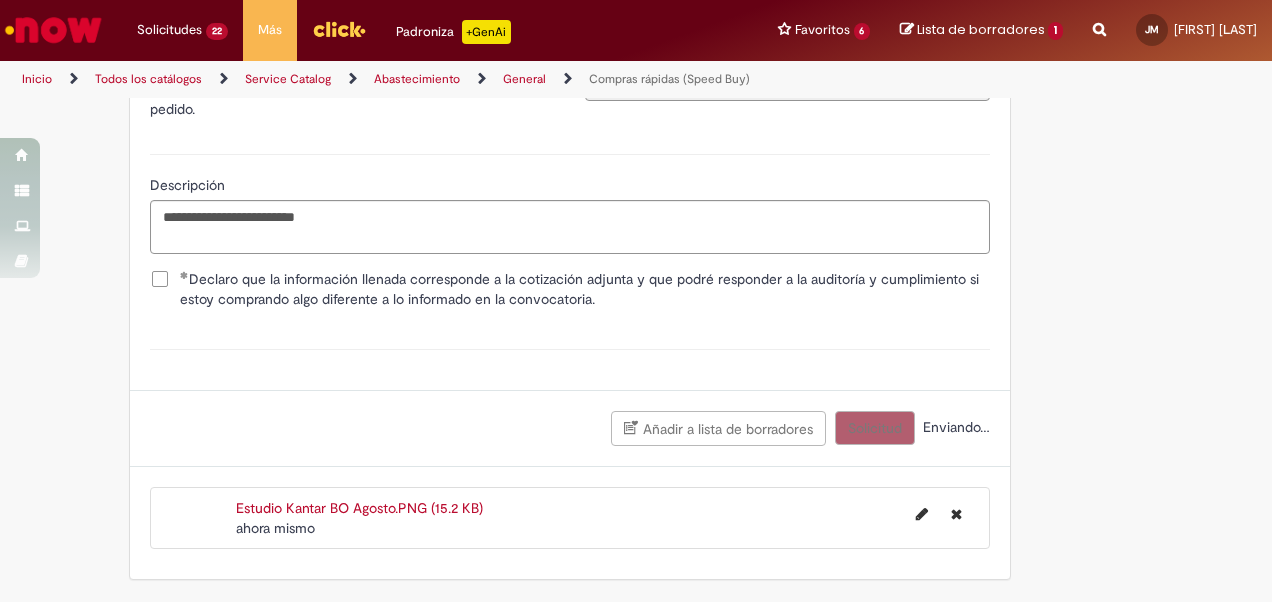 scroll, scrollTop: 3422, scrollLeft: 0, axis: vertical 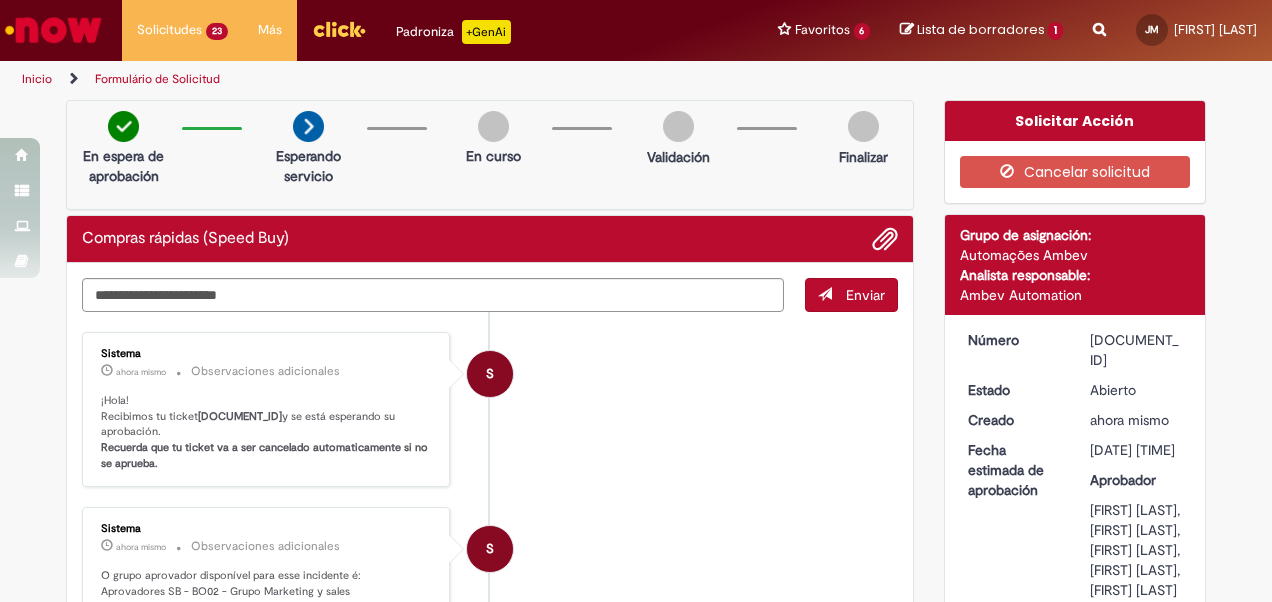 click on "R13350825" at bounding box center [240, 416] 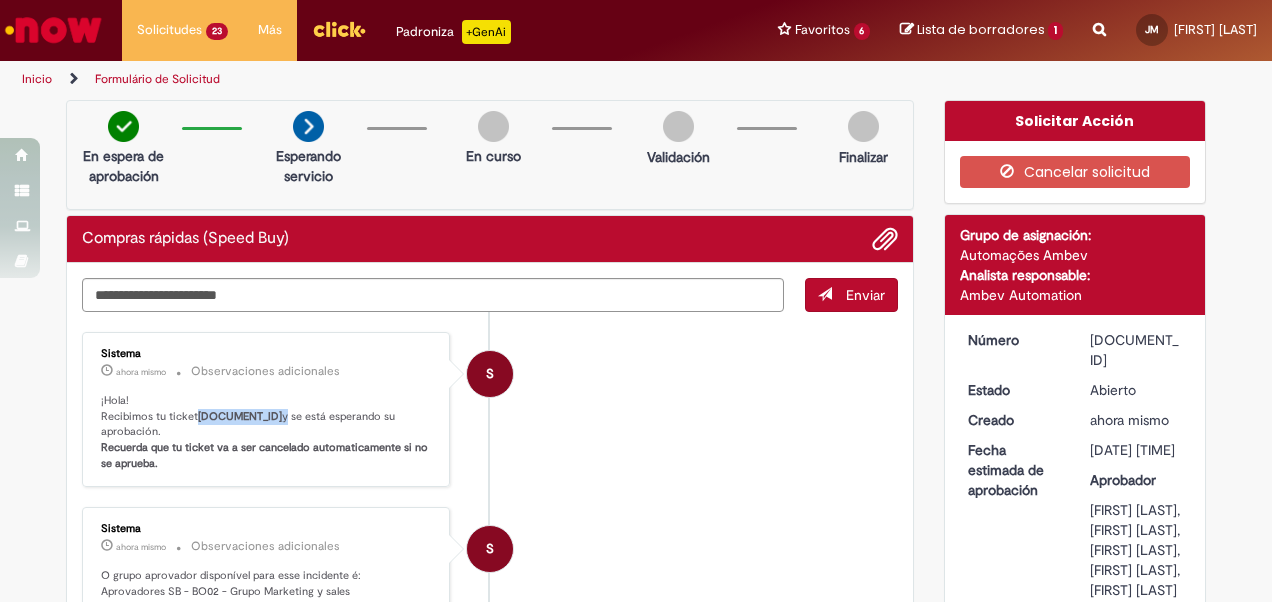 click on "R13350825" at bounding box center (240, 416) 